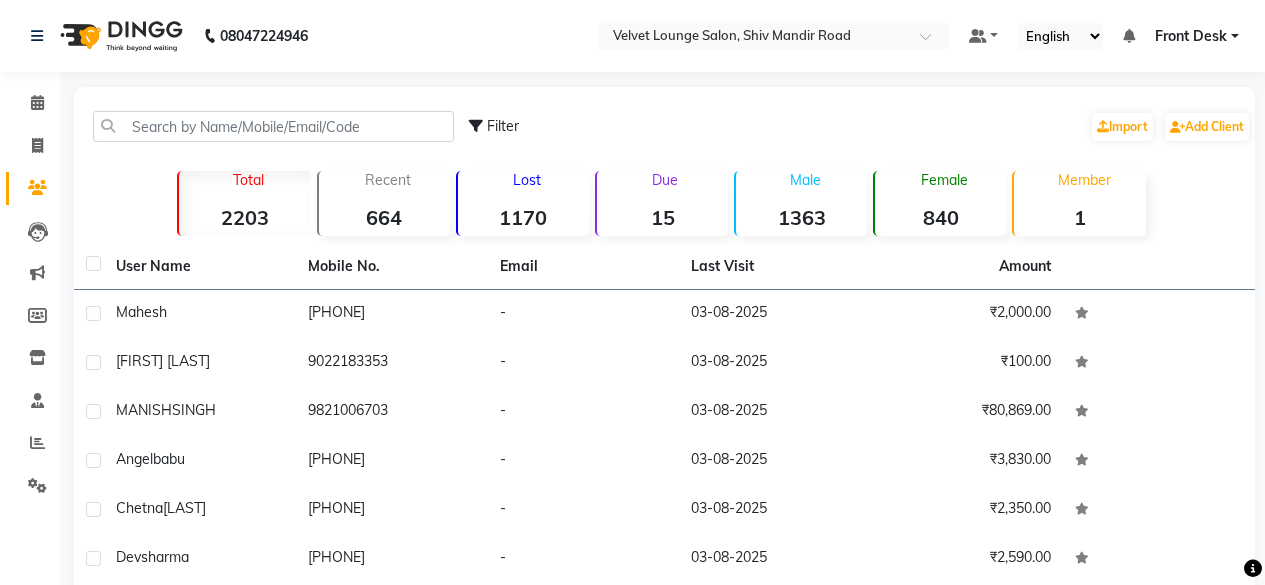 scroll, scrollTop: 0, scrollLeft: 0, axis: both 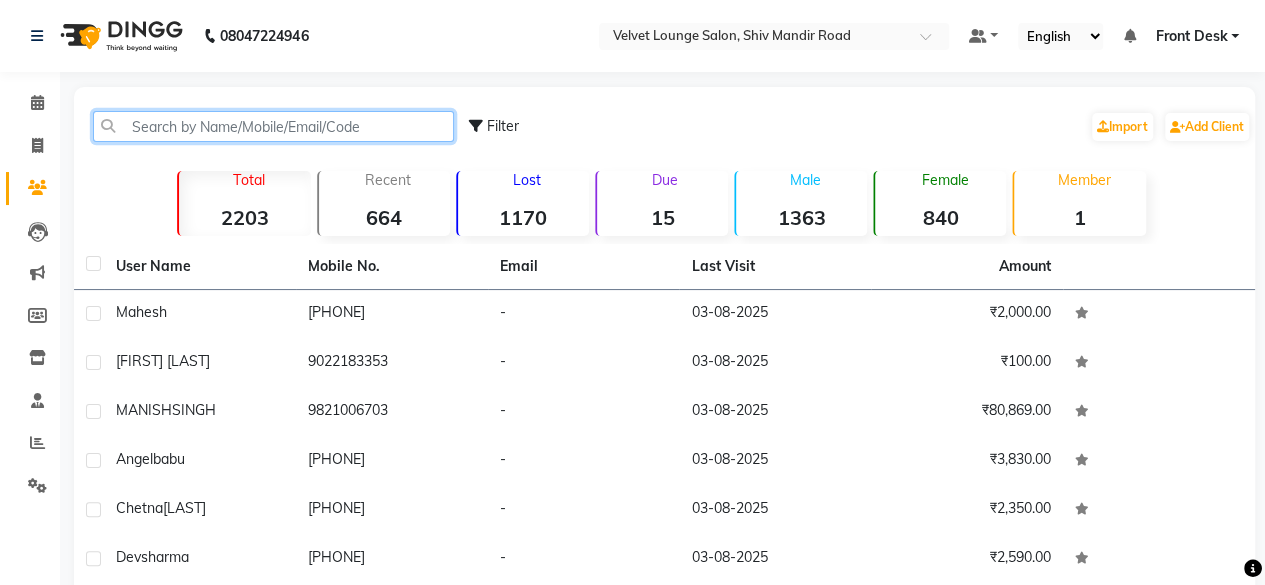 click 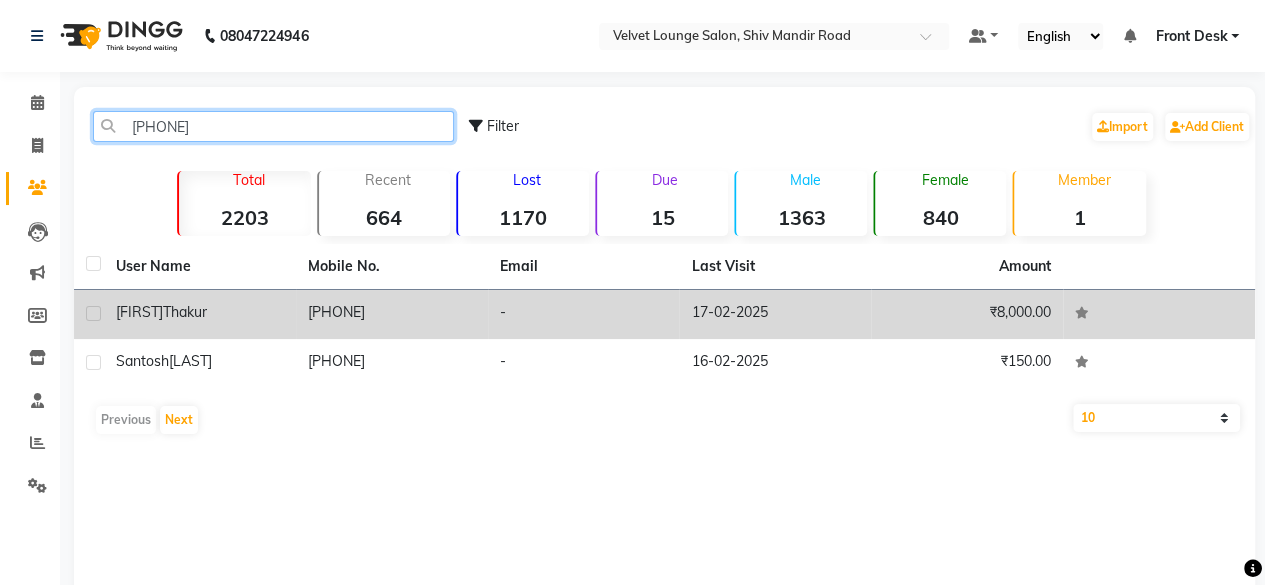 type on "[PHONE]" 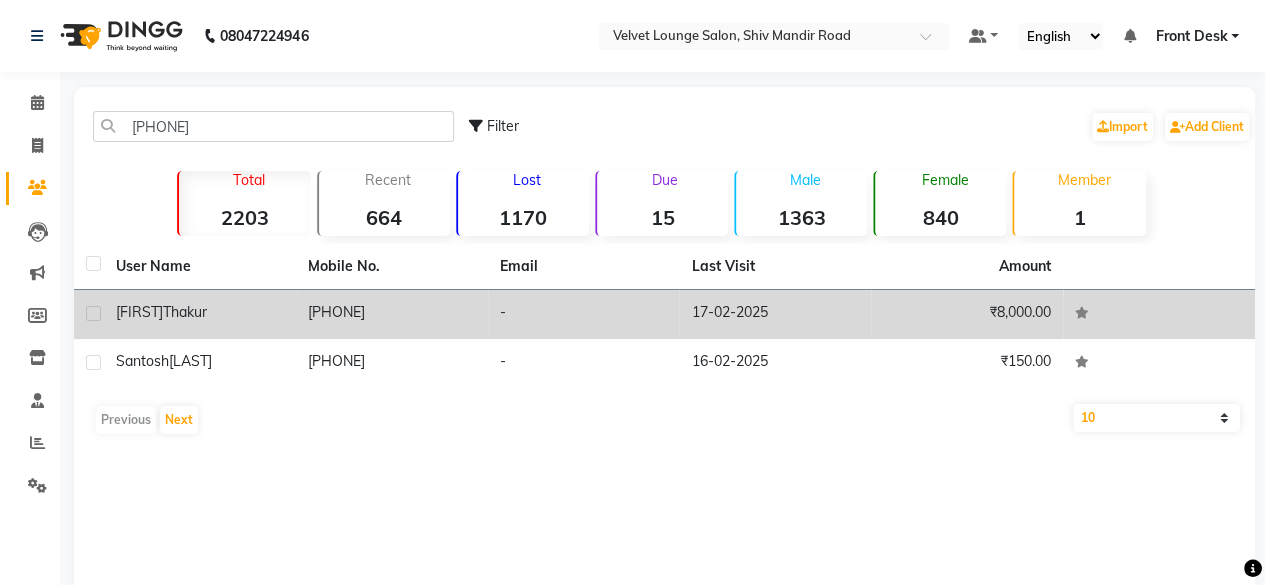 click on "-" 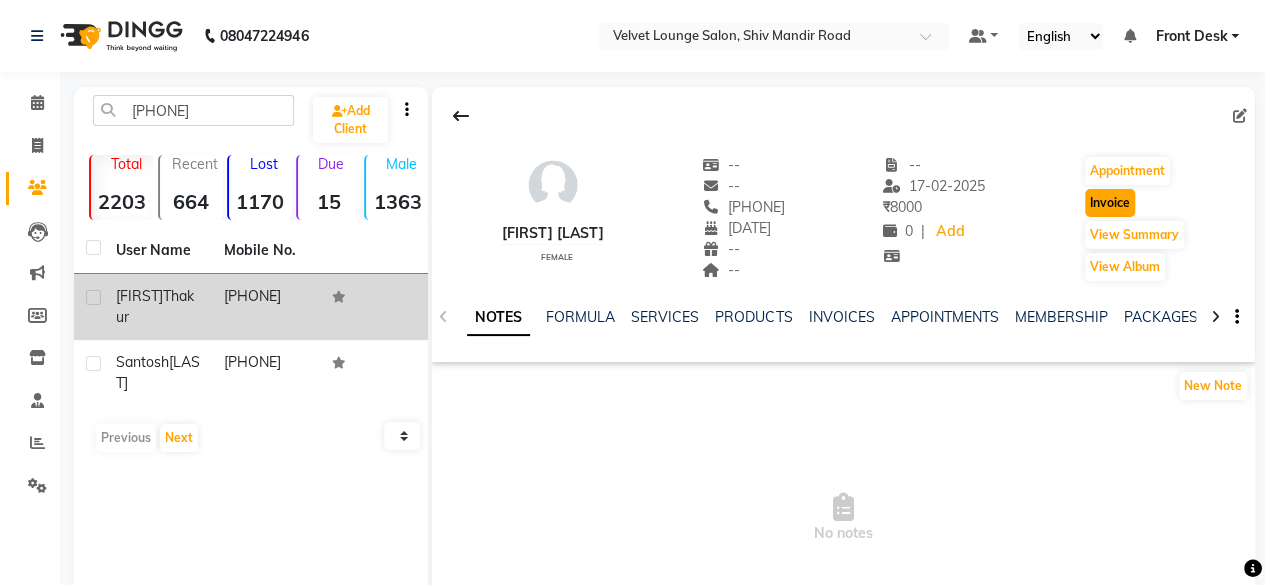 click on "Invoice" 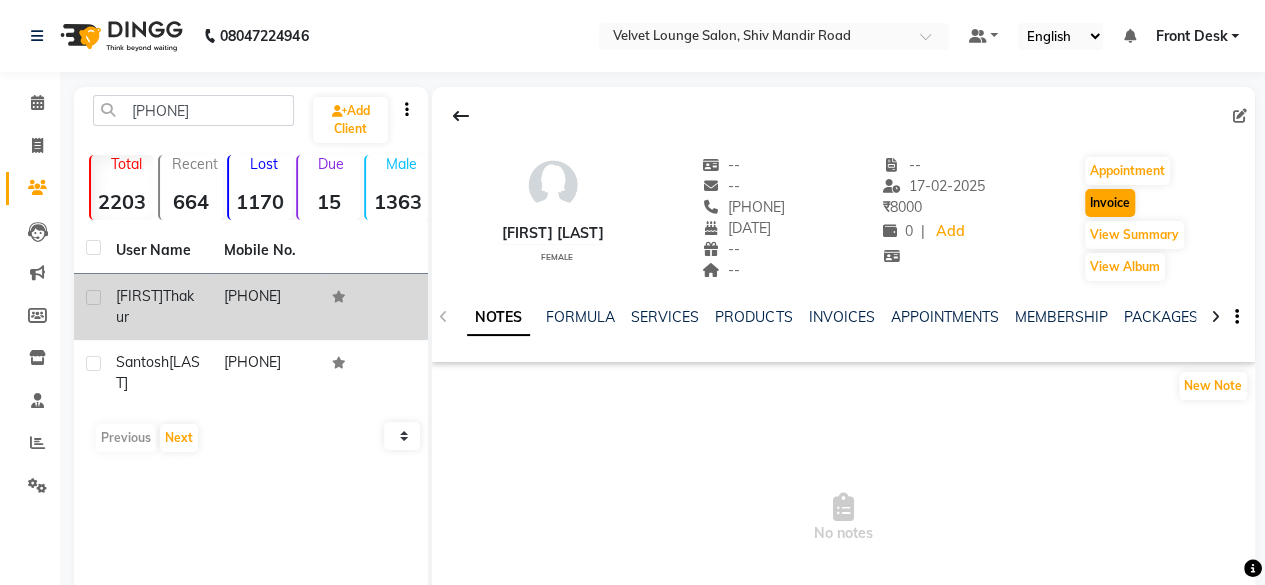 select on "service" 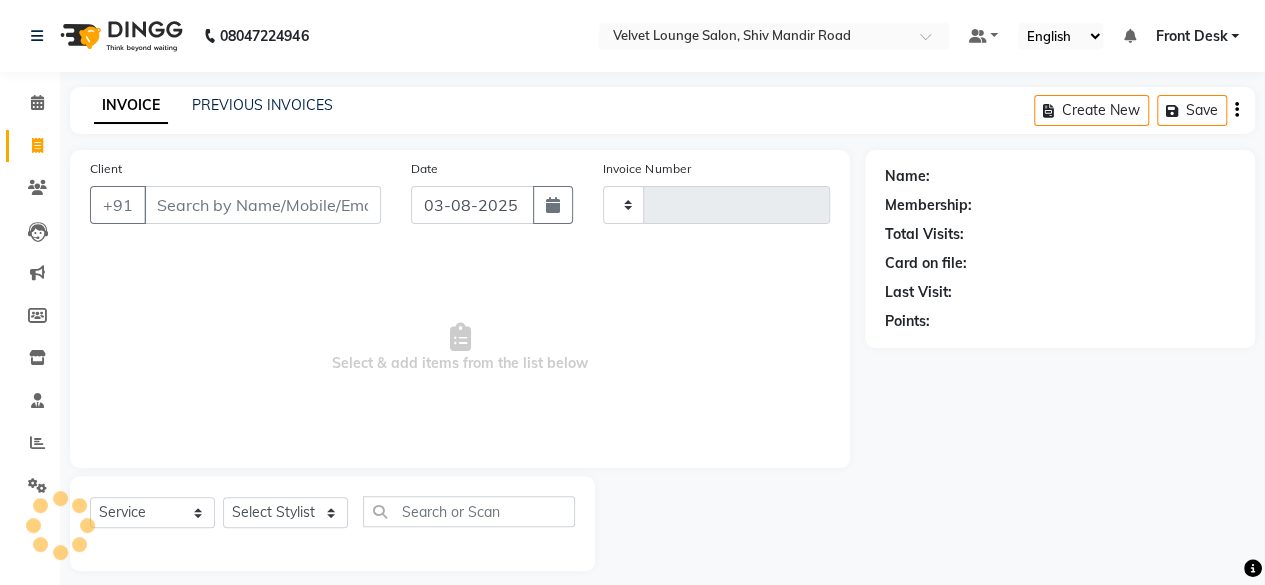 type on "1357" 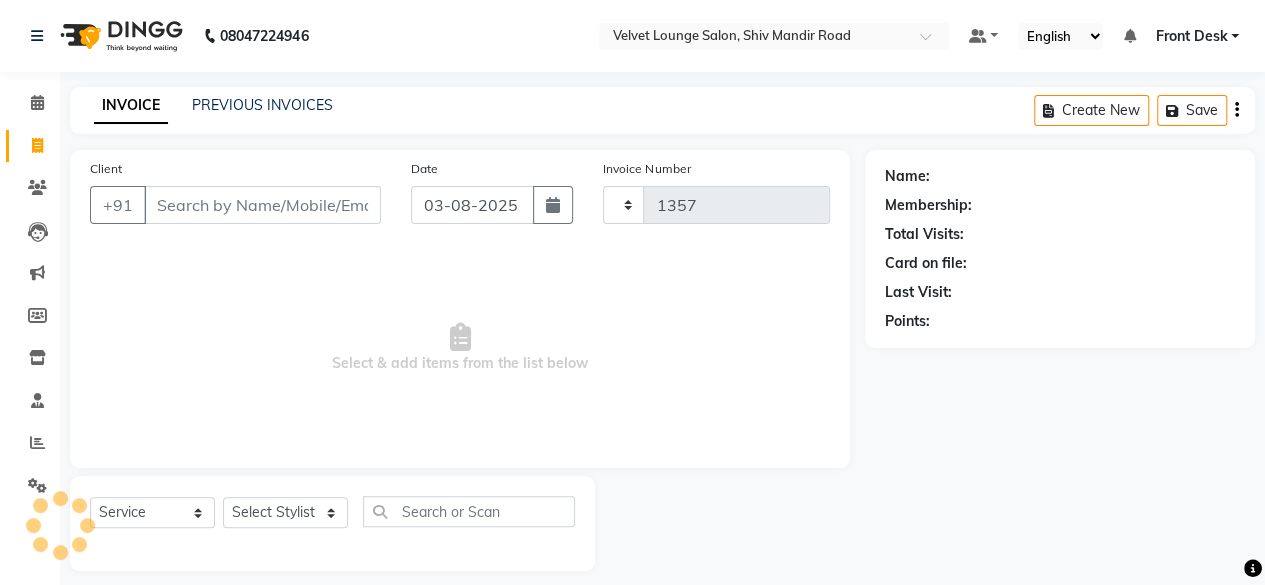 scroll, scrollTop: 15, scrollLeft: 0, axis: vertical 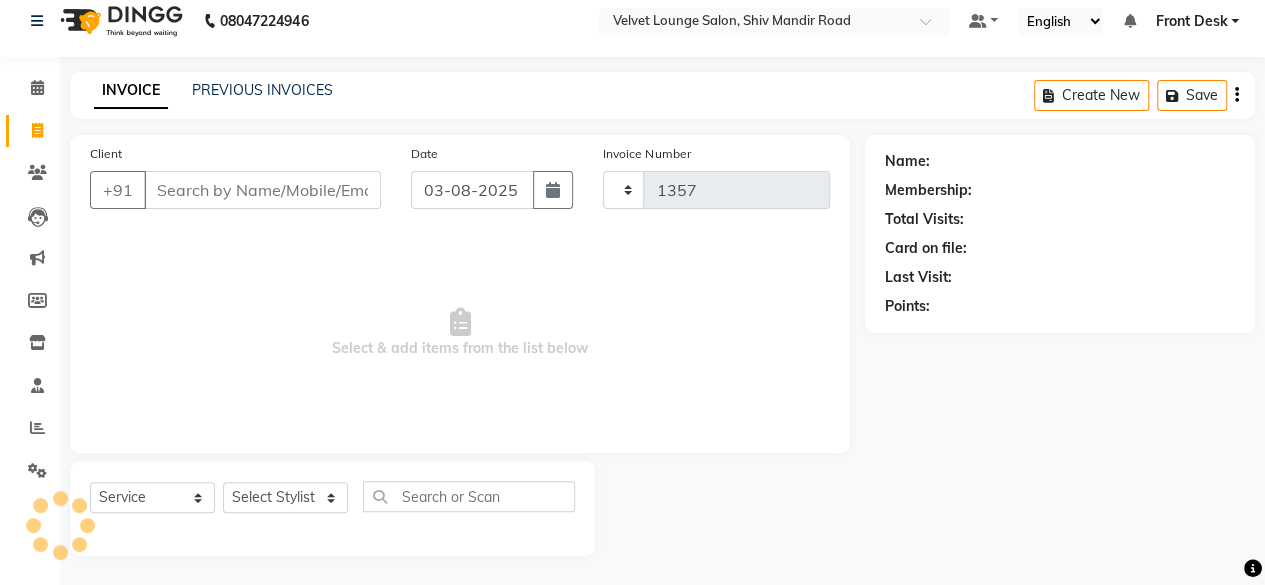 select on "5962" 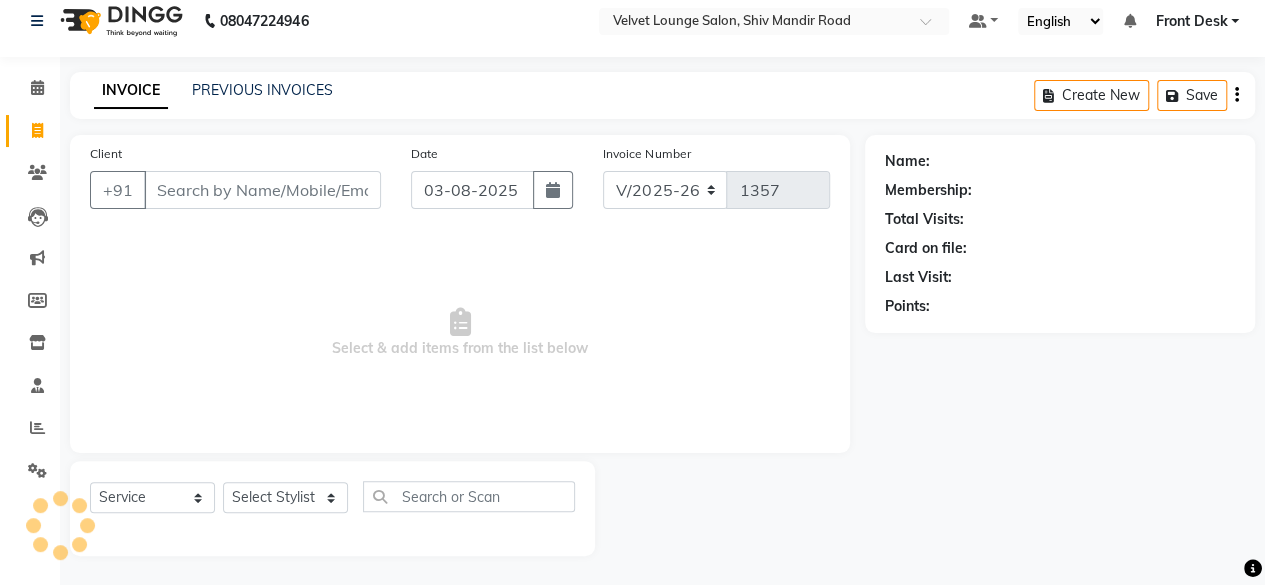 type on "[PHONE]" 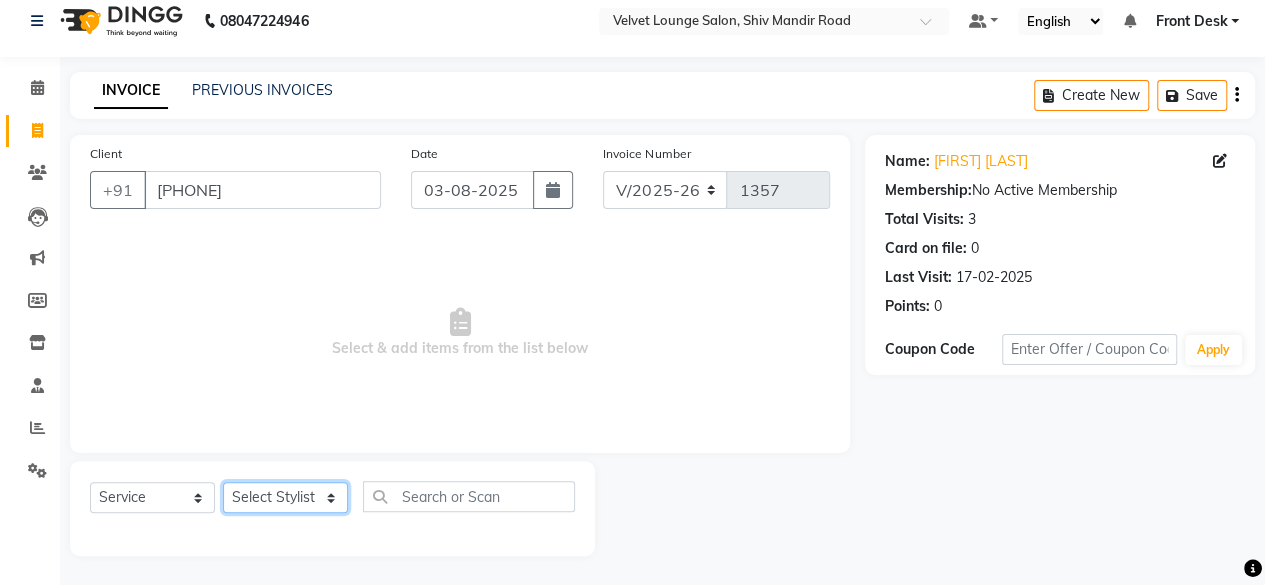click on "Select Stylist [FIRST] [LAST]  [FIRST] [LAST] Arif [FIRST] Front Desk Jaya jyoti madhu Manish [FIRST] [FIRST] [FIRST] SALMA SALMA [FIRST] [FIRST] vishal" 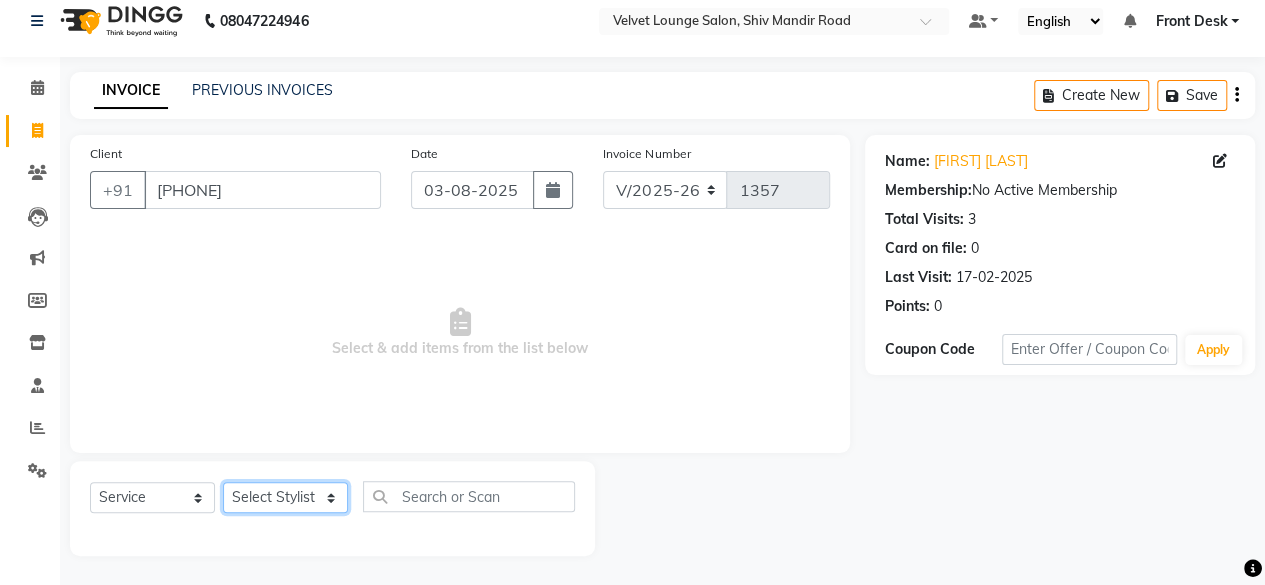 select on "50611" 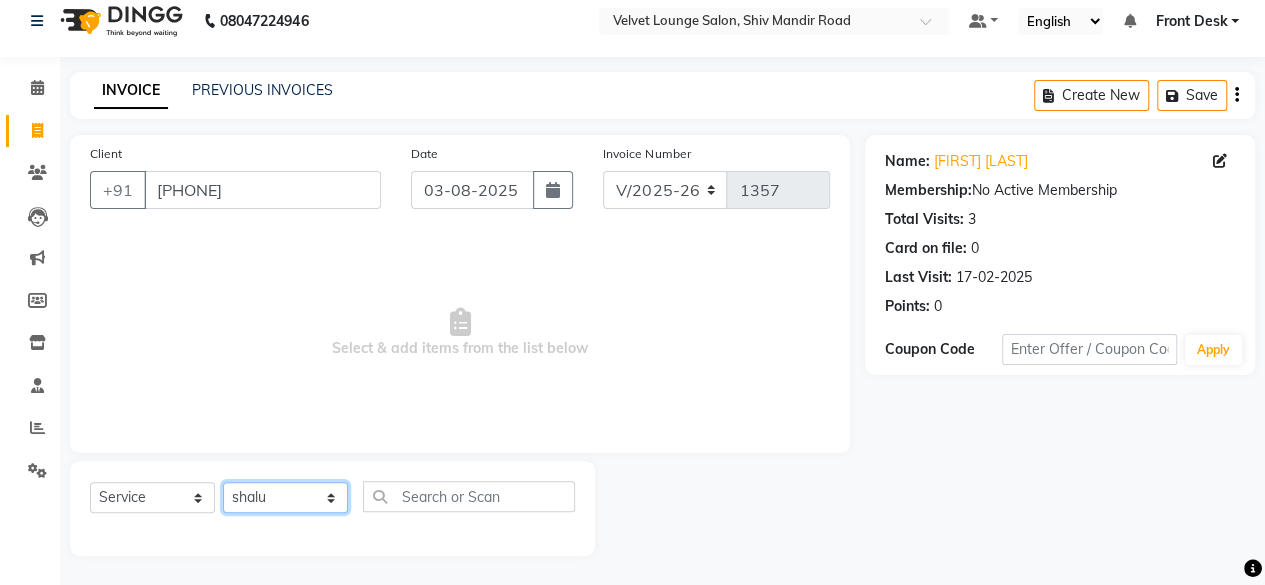 click on "Select Stylist [FIRST] [LAST]  [FIRST] [LAST] Arif [FIRST] Front Desk Jaya jyoti madhu Manish [FIRST] [FIRST] [FIRST] SALMA SALMA [FIRST] [FIRST] vishal" 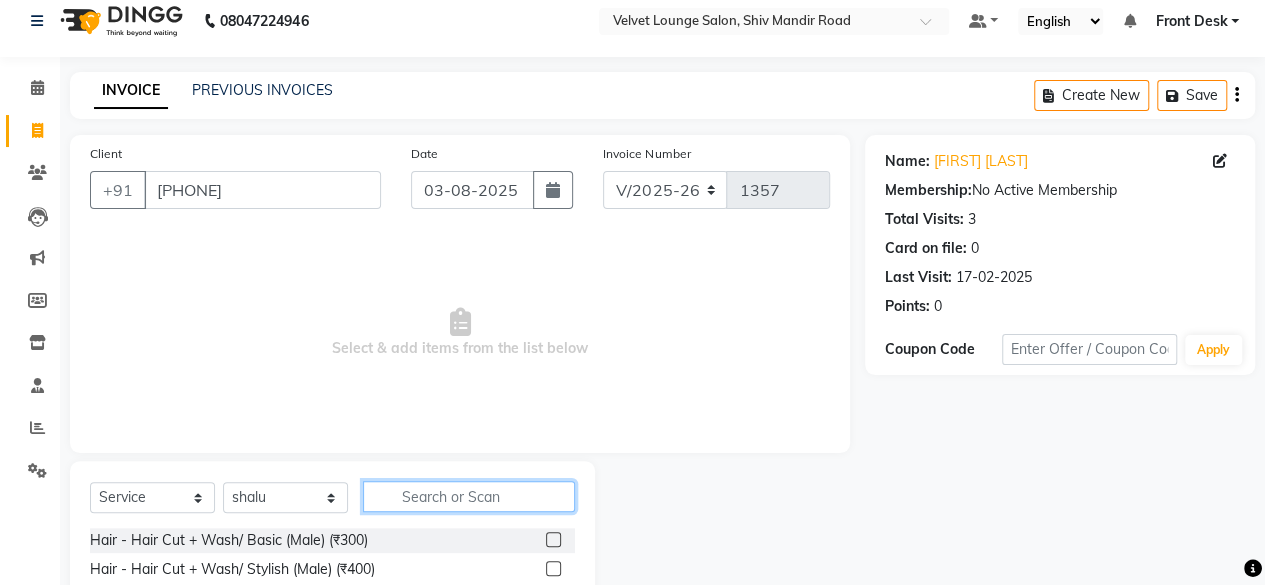 click 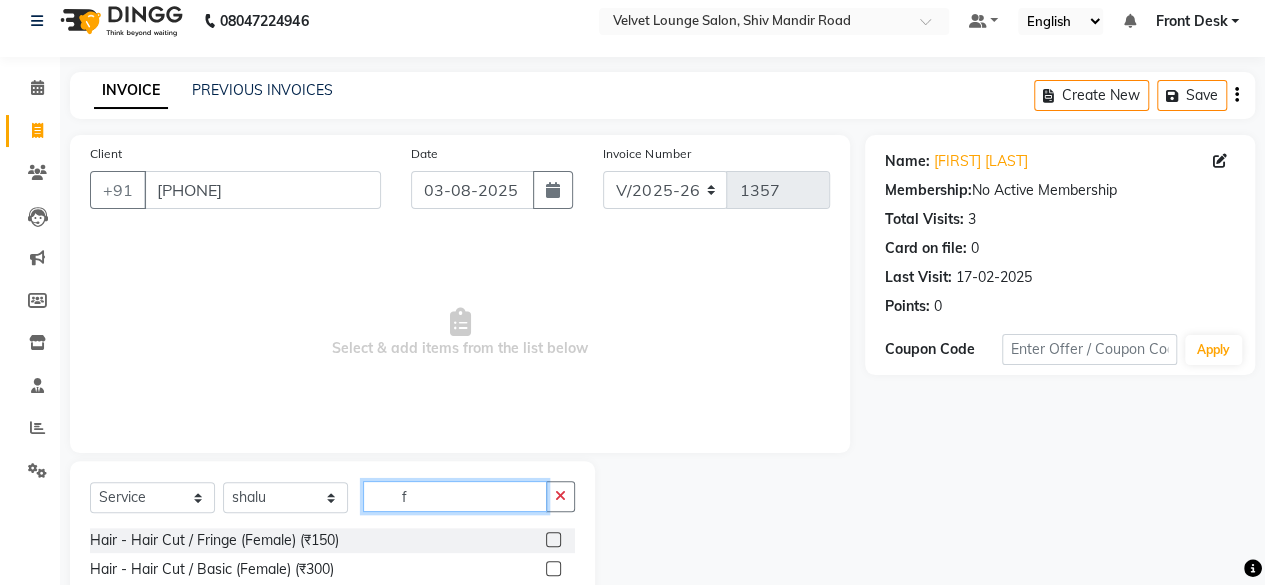 type on "f" 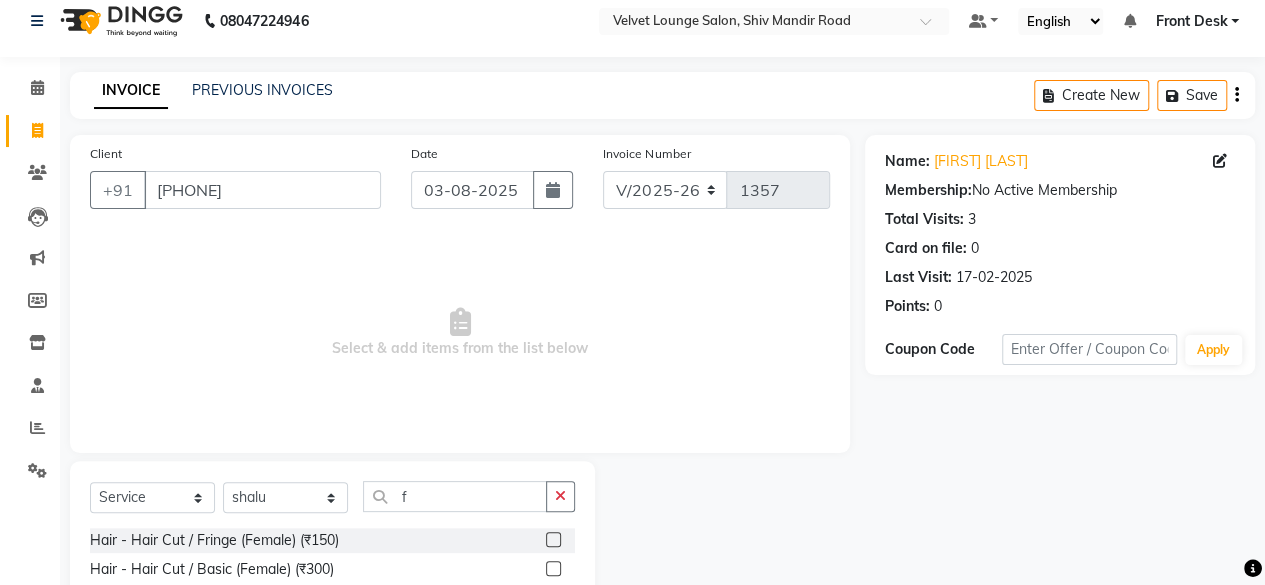click 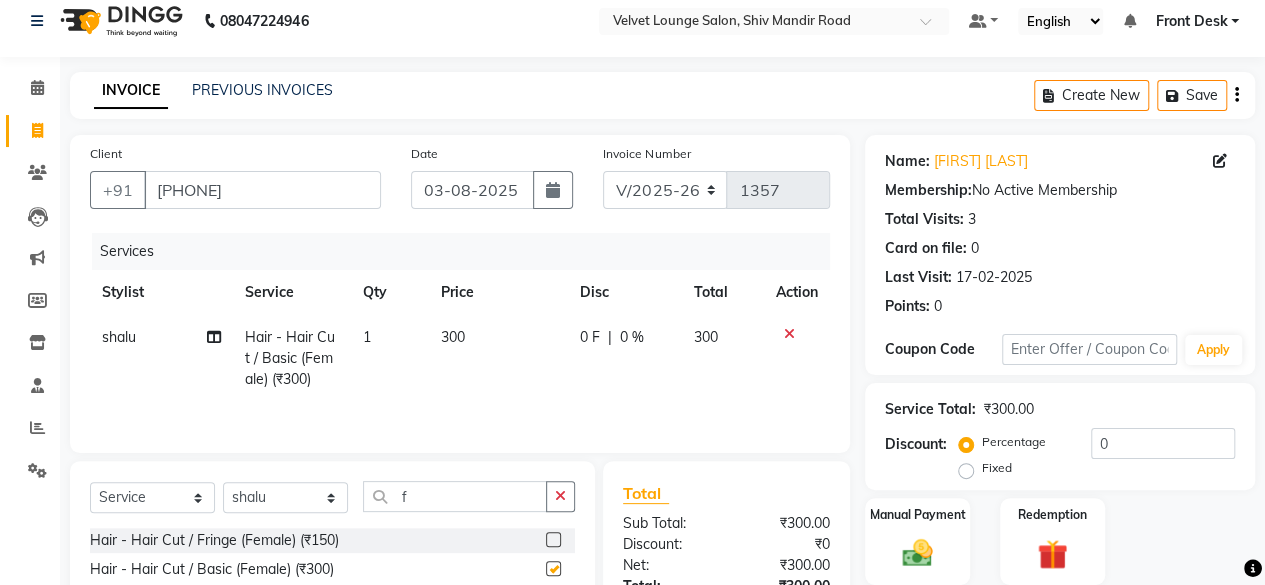 checkbox on "false" 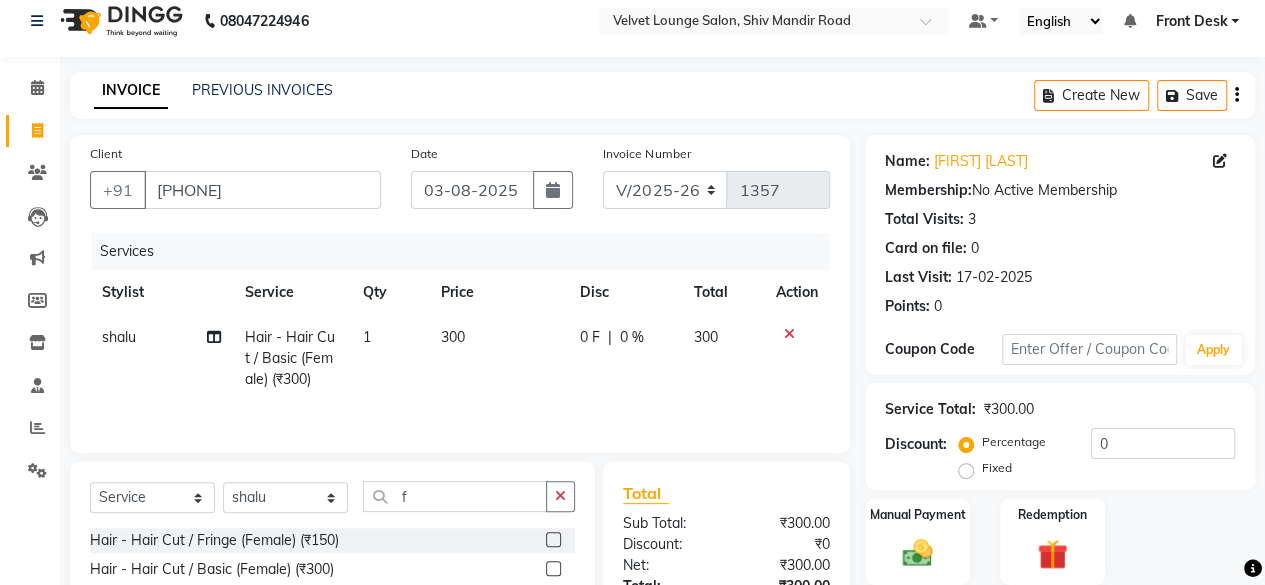 click on "0 F | 0 %" 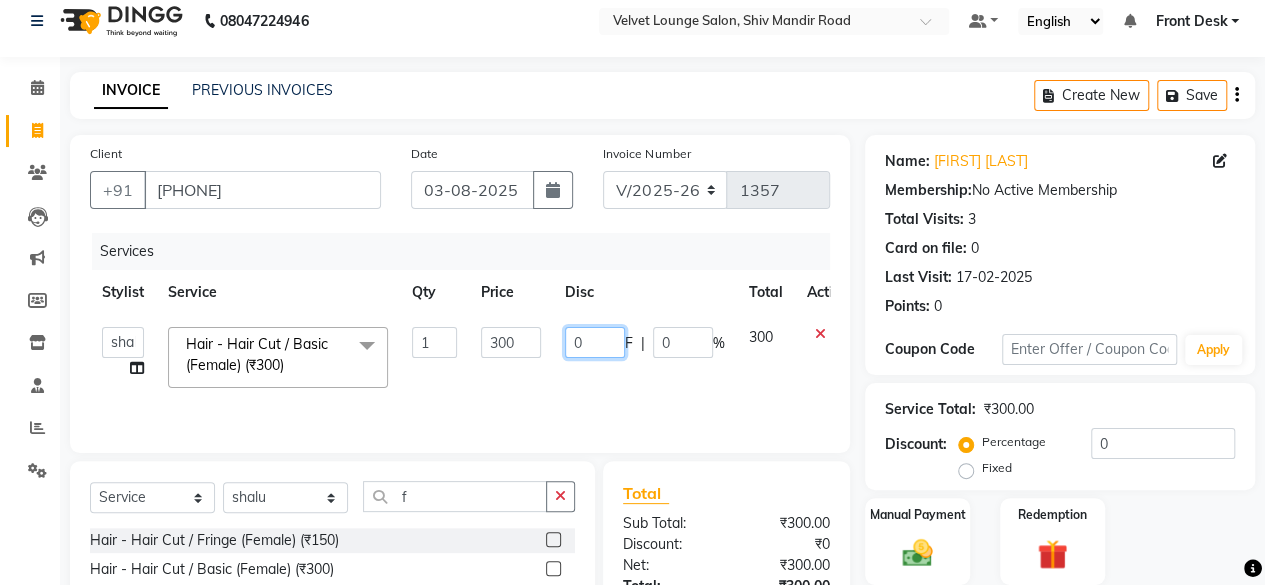 click on "0" 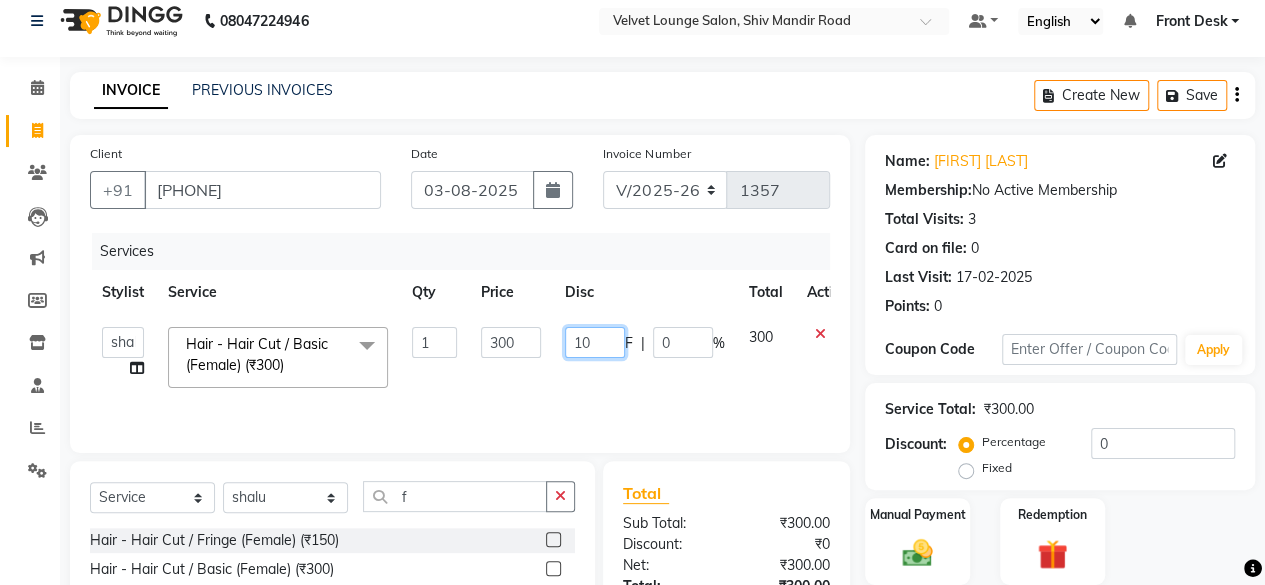 type on "100" 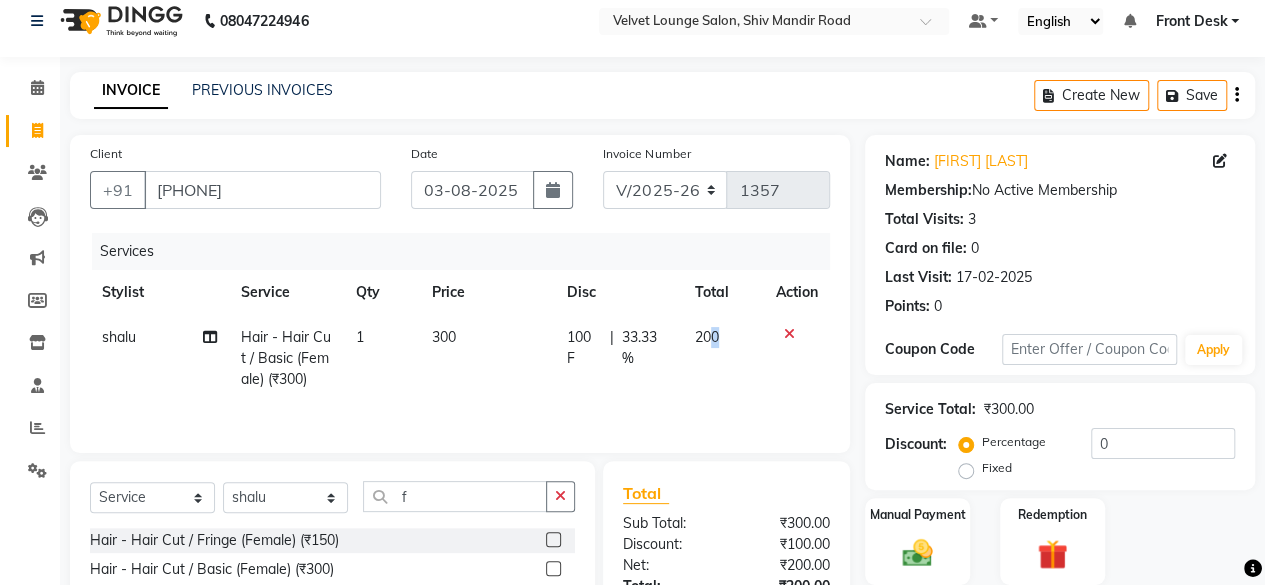 drag, startPoint x: 712, startPoint y: 351, endPoint x: 734, endPoint y: 401, distance: 54.626 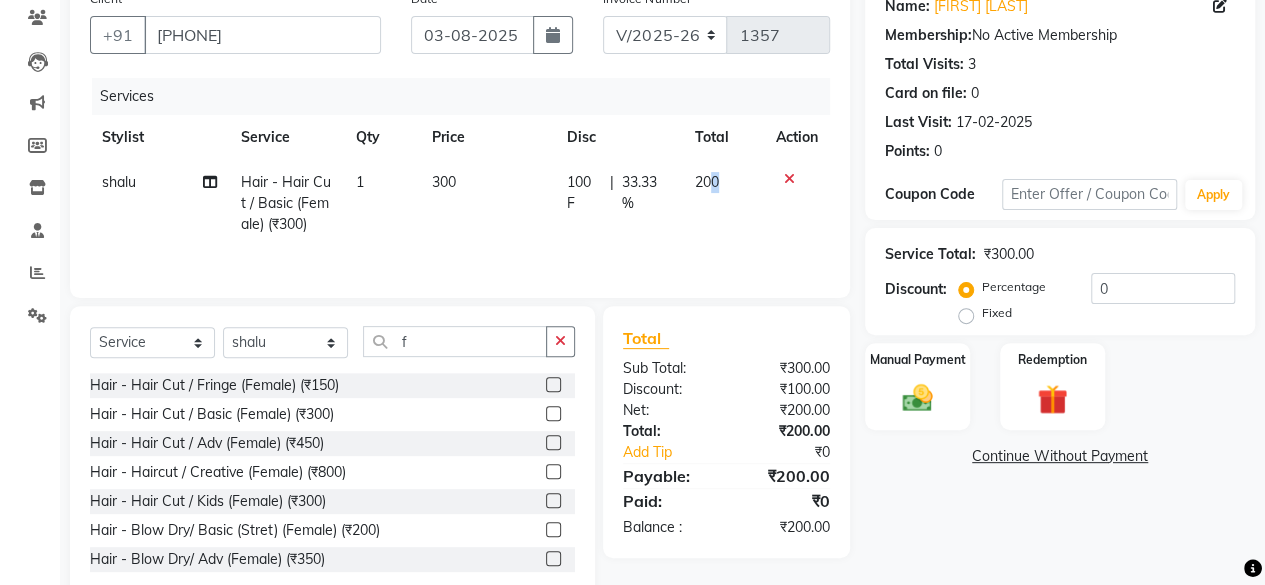 scroll, scrollTop: 215, scrollLeft: 0, axis: vertical 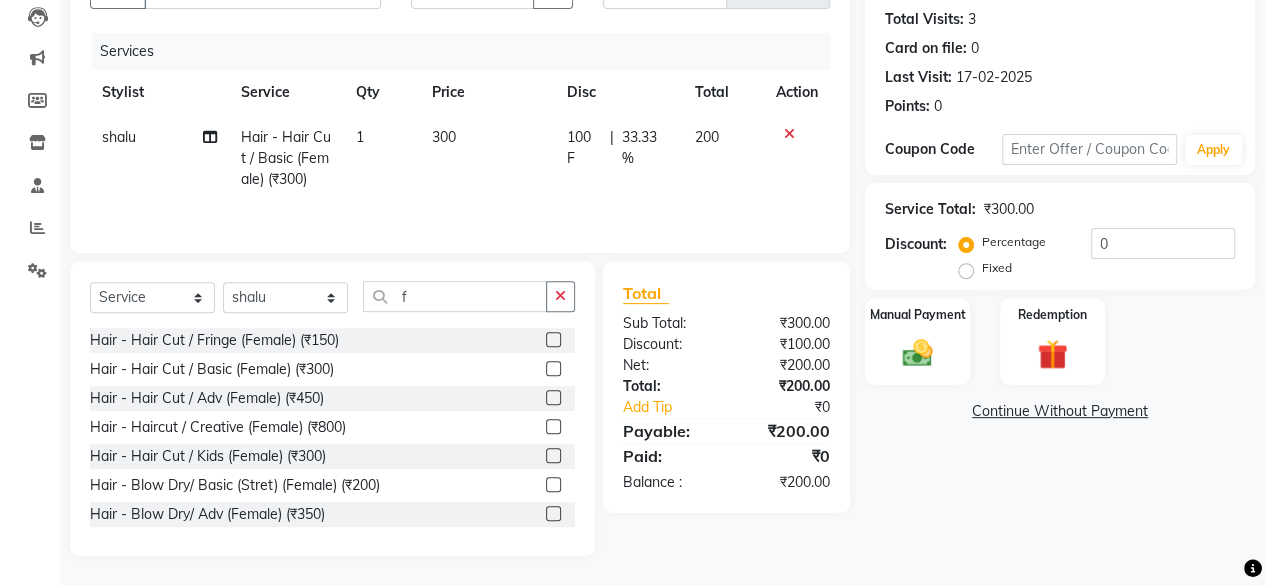 click on "Services Stylist Service Qty Price Disc Total Action [FIRST] Hair - Hair Cut / Basic (Female) (₹300) 1 300 100 F | 33.33 % 200" 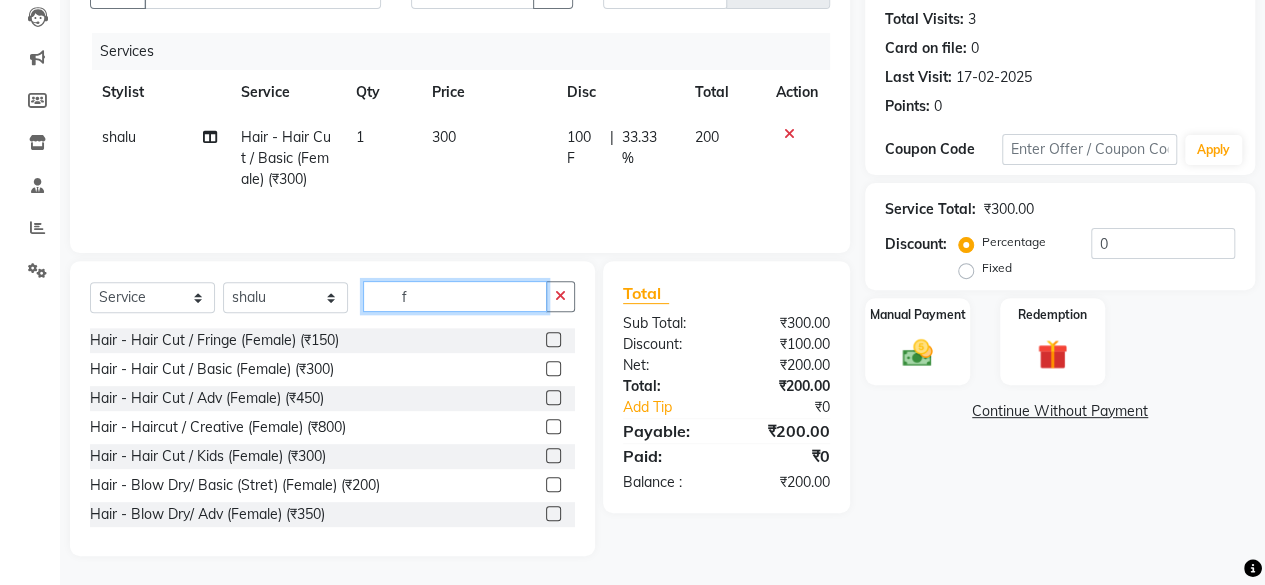click on "f" 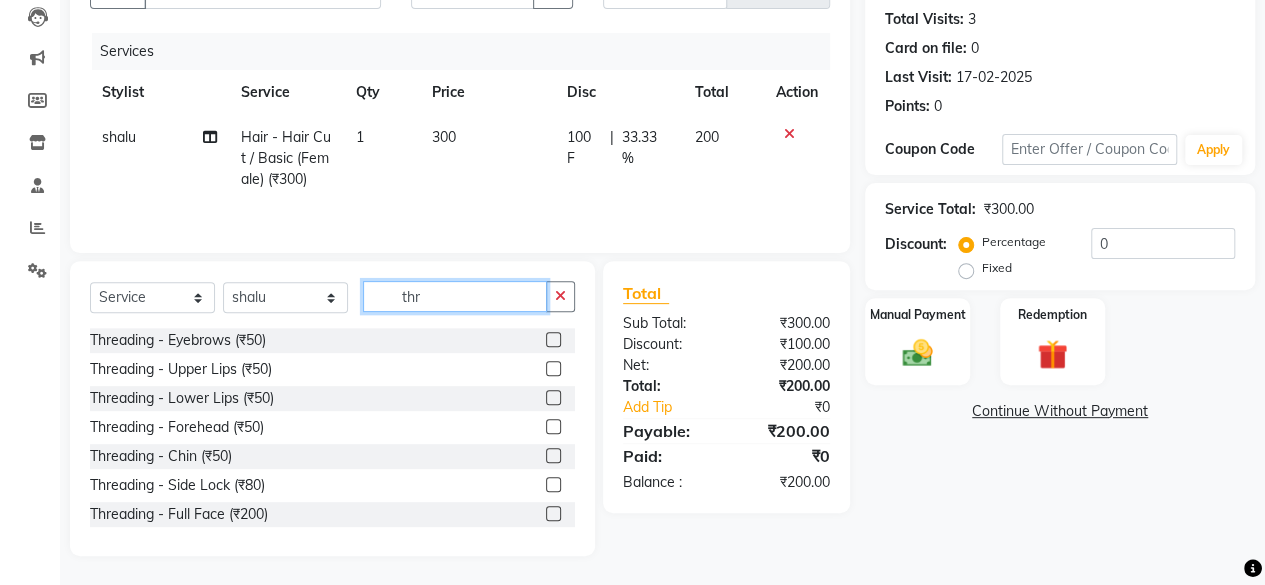 type on "thr" 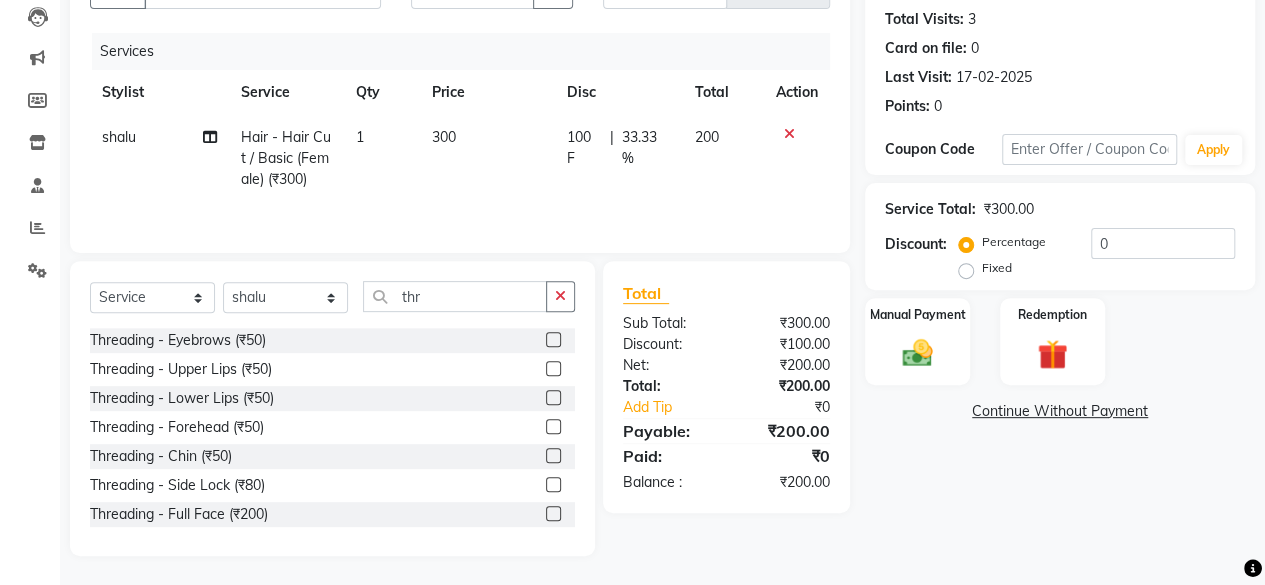 click 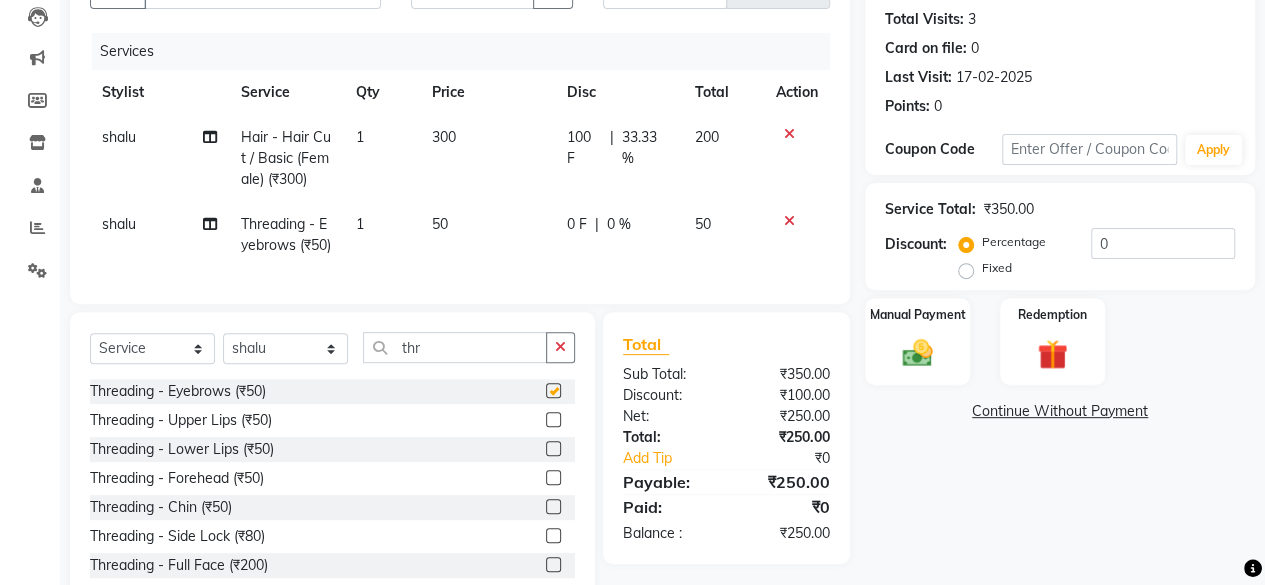 checkbox on "false" 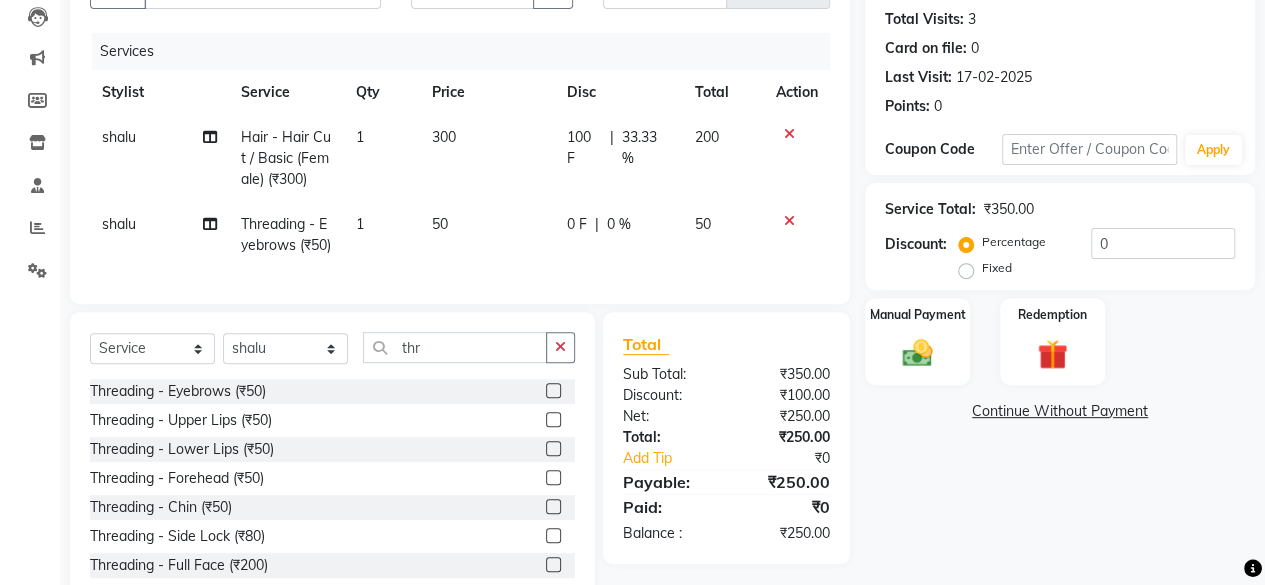click on "0 F" 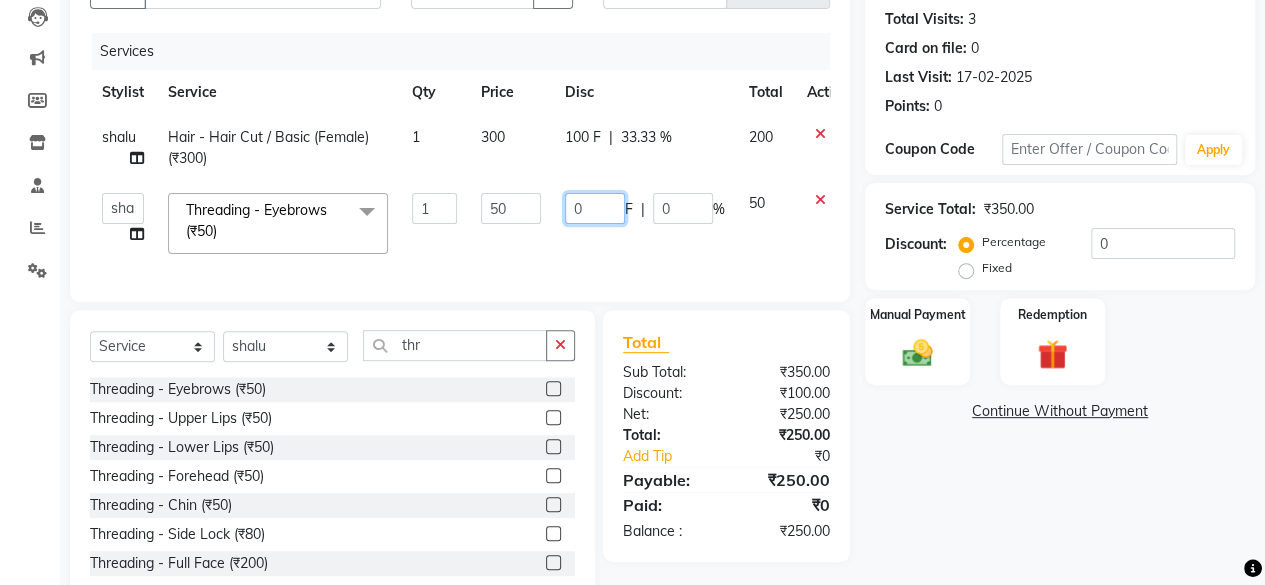 click on "0" 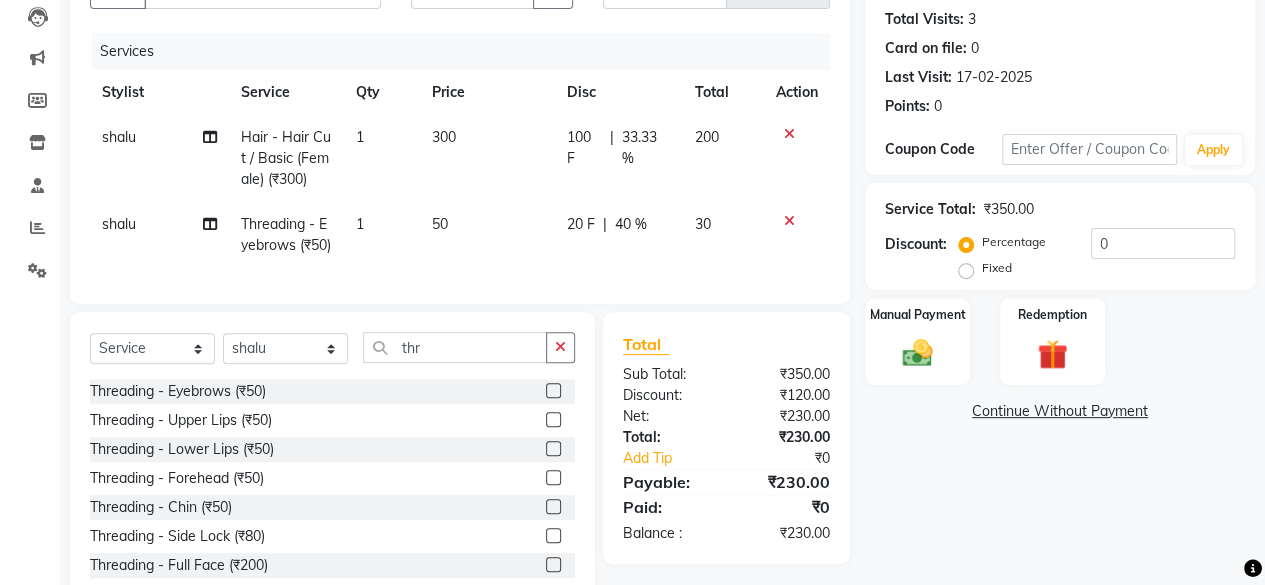 click on "Name: [FIRST] [LAST] Membership:  No Active Membership  Total Visits:  3 Card on file:  0 Last Visit:   [DATE] Points:   0  Coupon Code Apply Service Total:  ₹350.00  Discount:  Percentage   Fixed  0 Manual Payment Redemption  Continue Without Payment" 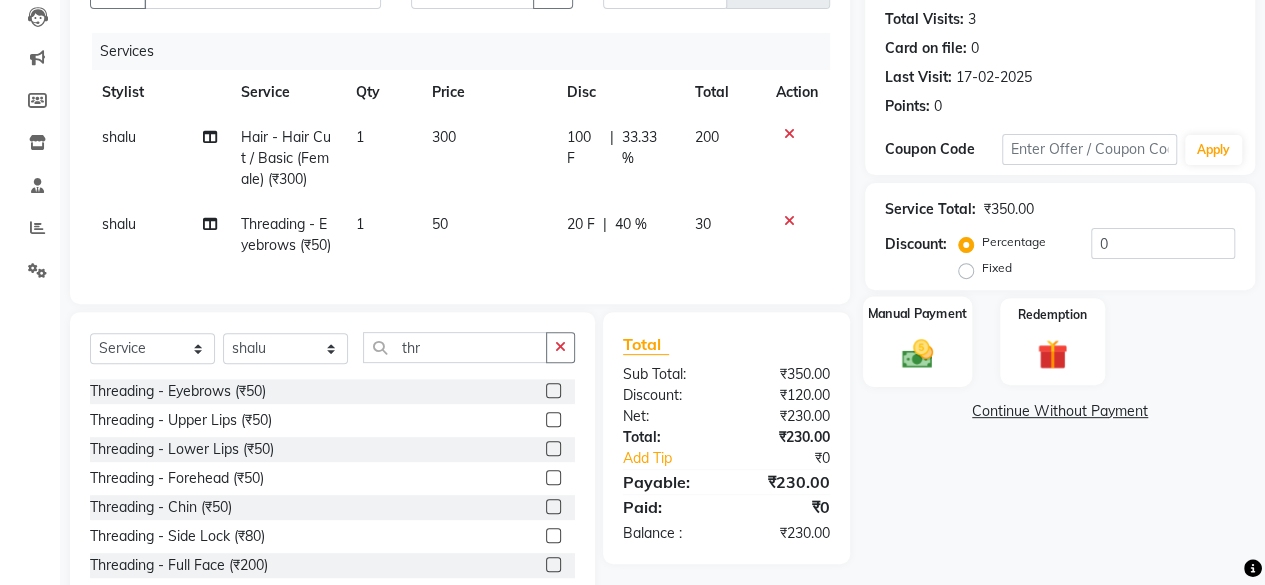 click 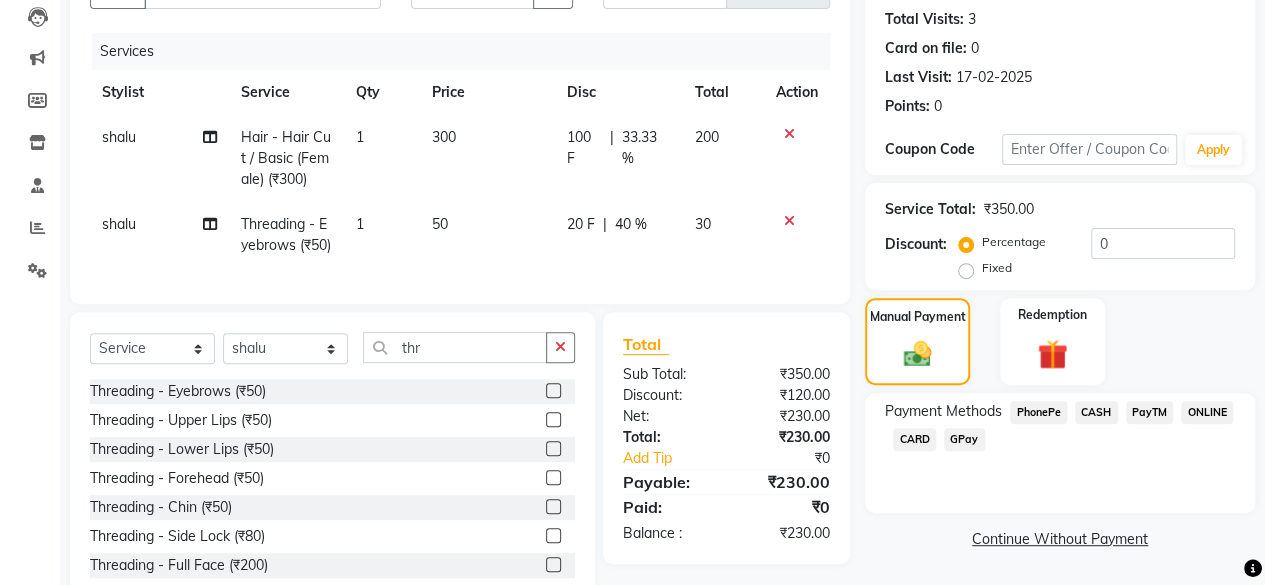 click on "PhonePe" 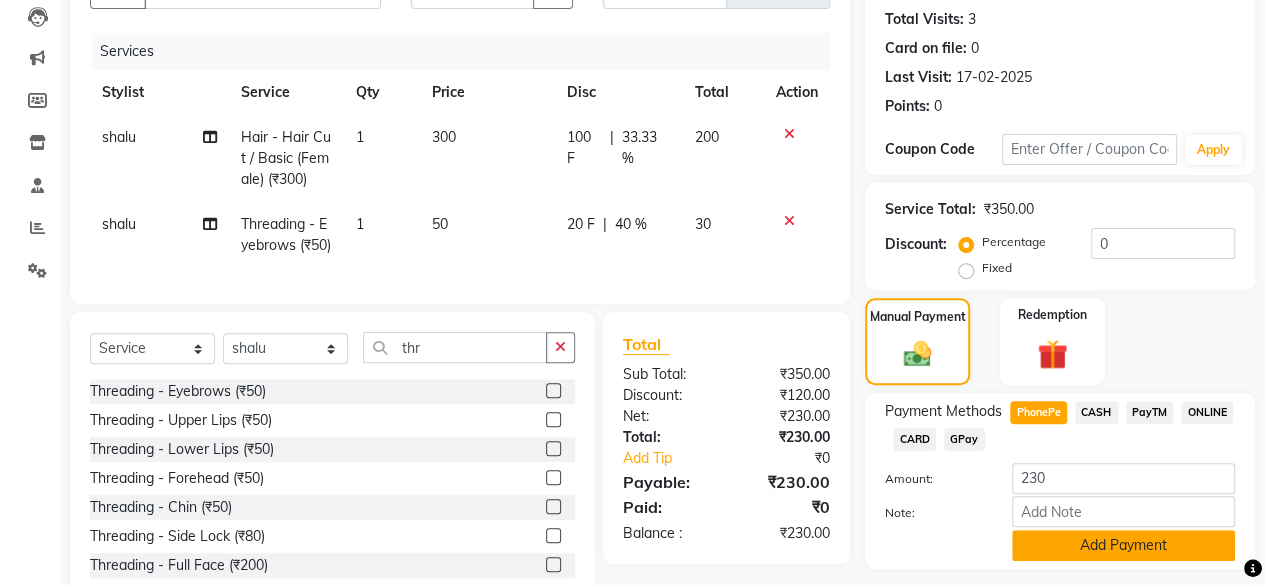 click on "Add Payment" 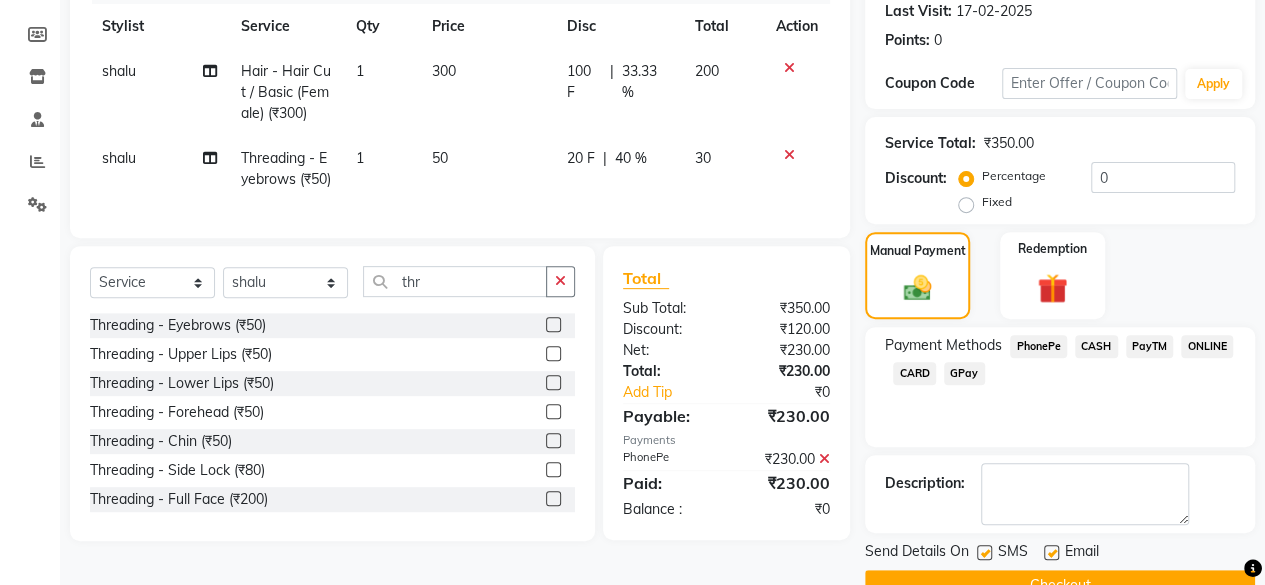 scroll, scrollTop: 324, scrollLeft: 0, axis: vertical 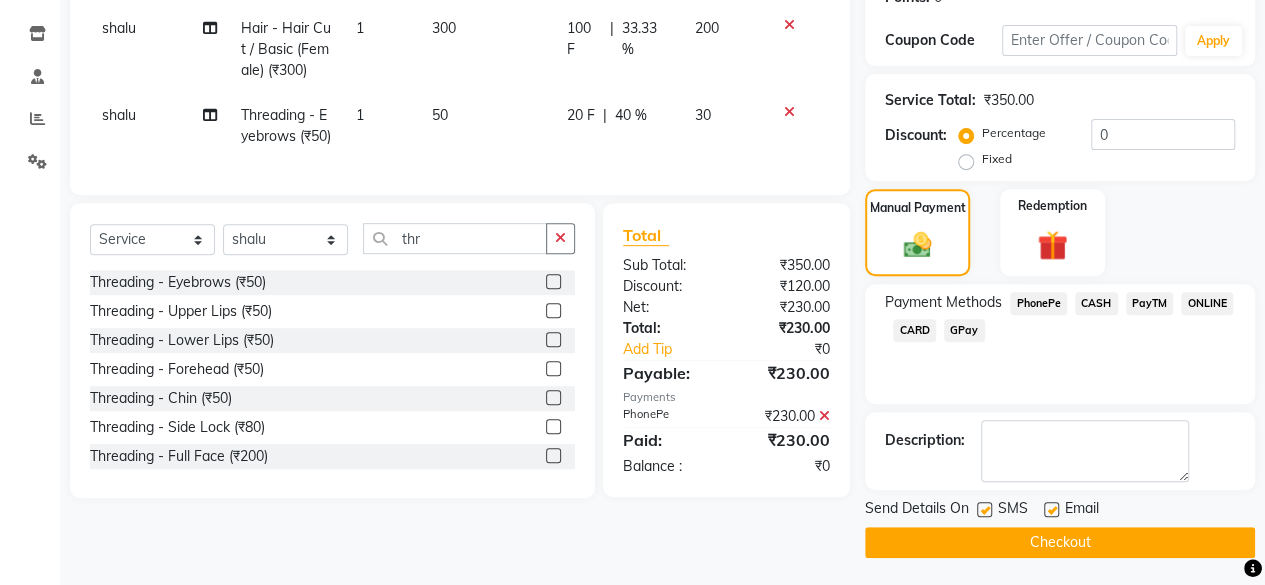 click on "Checkout" 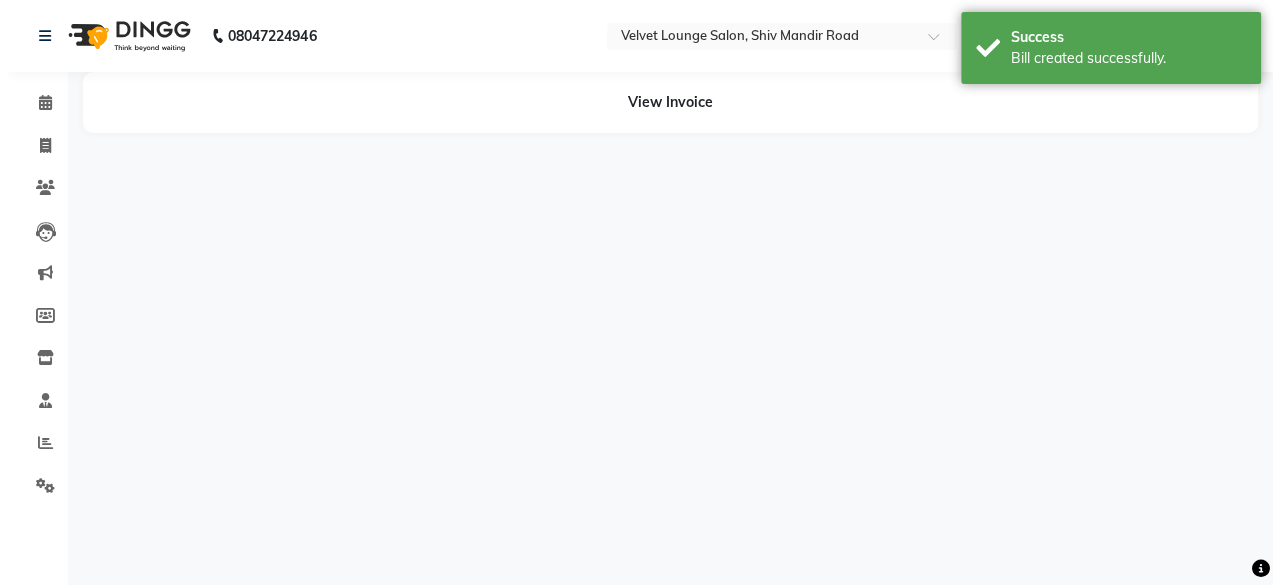 scroll, scrollTop: 0, scrollLeft: 0, axis: both 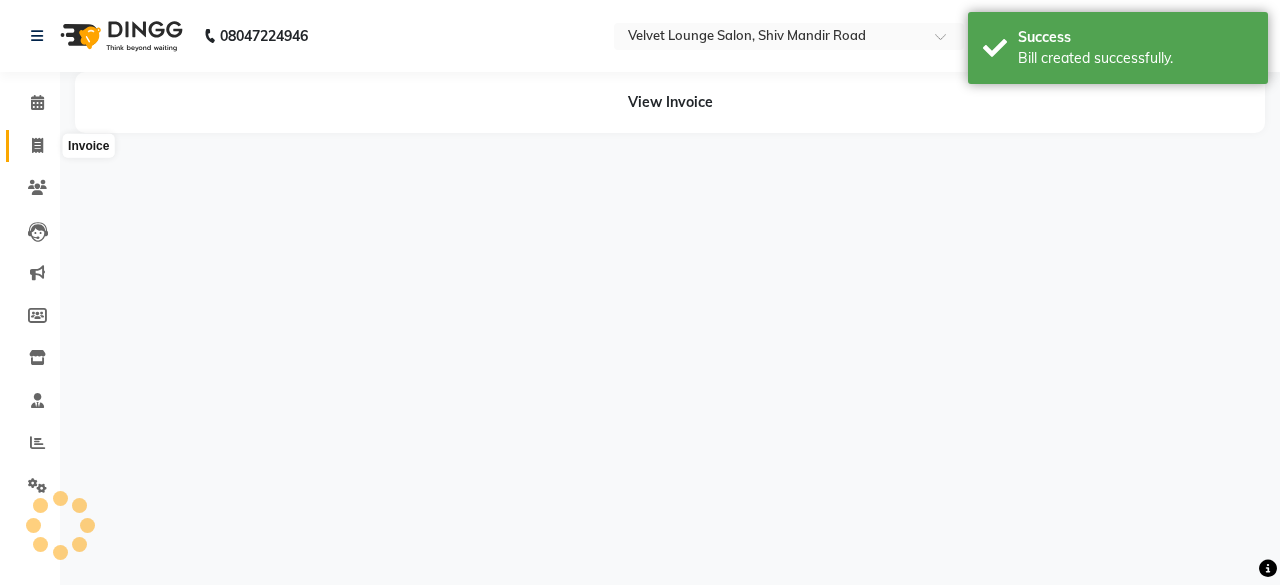 click 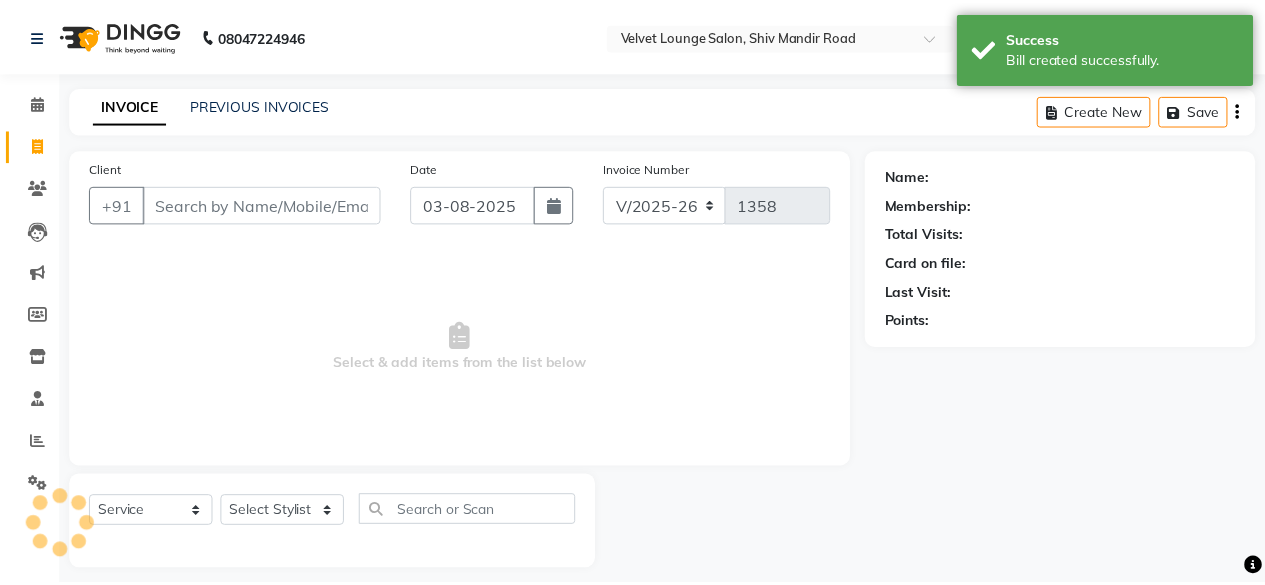 scroll, scrollTop: 15, scrollLeft: 0, axis: vertical 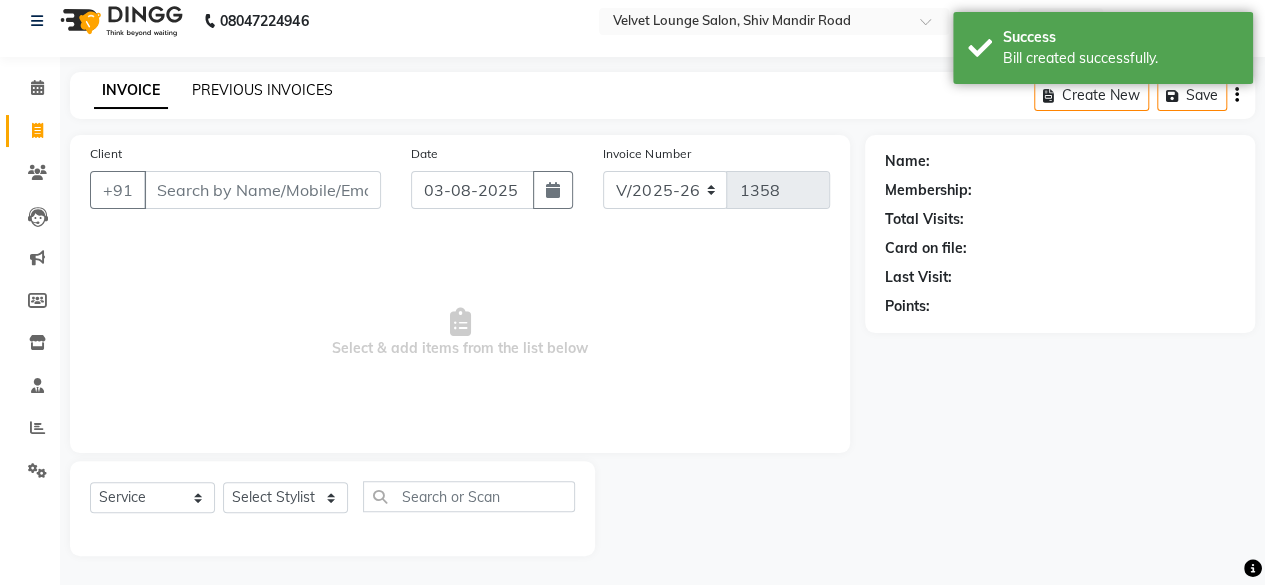 click on "PREVIOUS INVOICES" 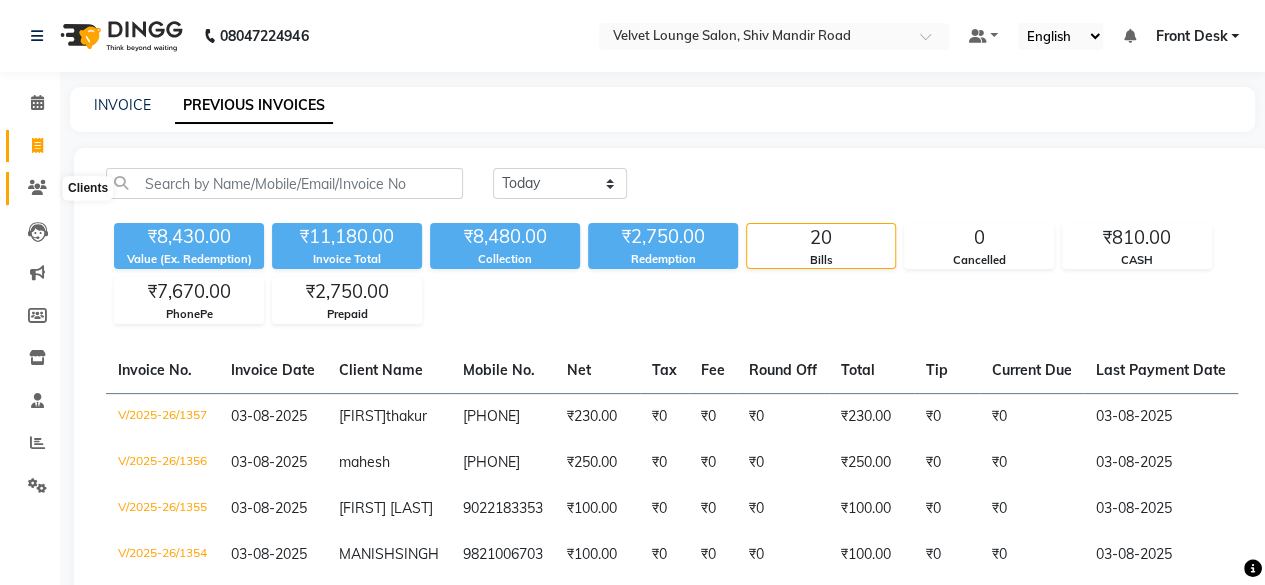 click 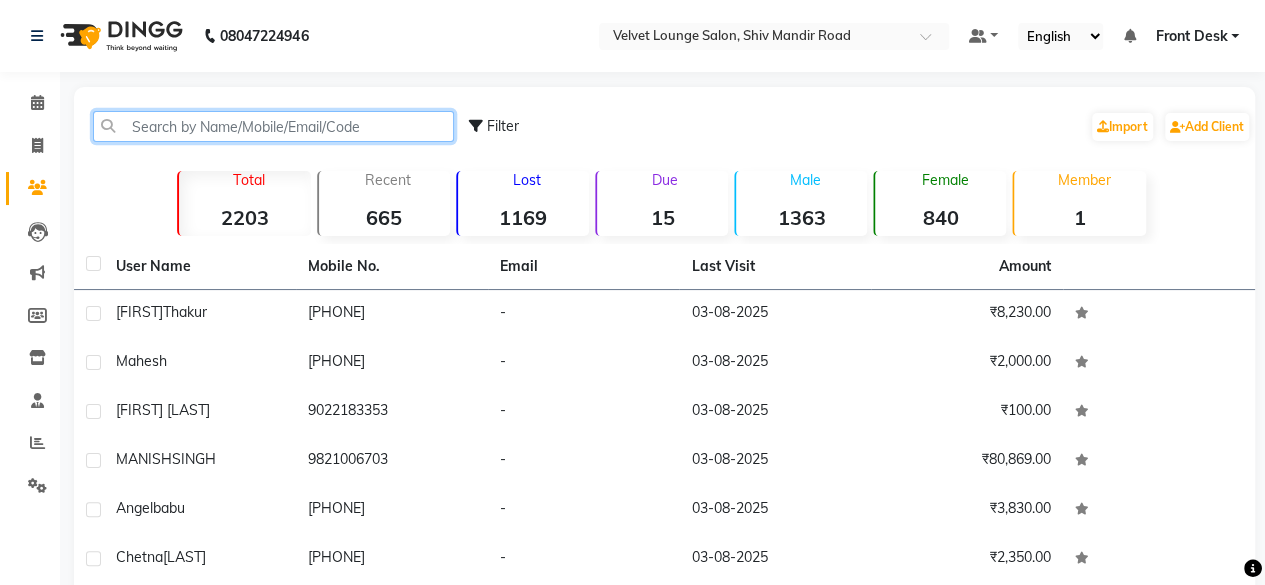 click 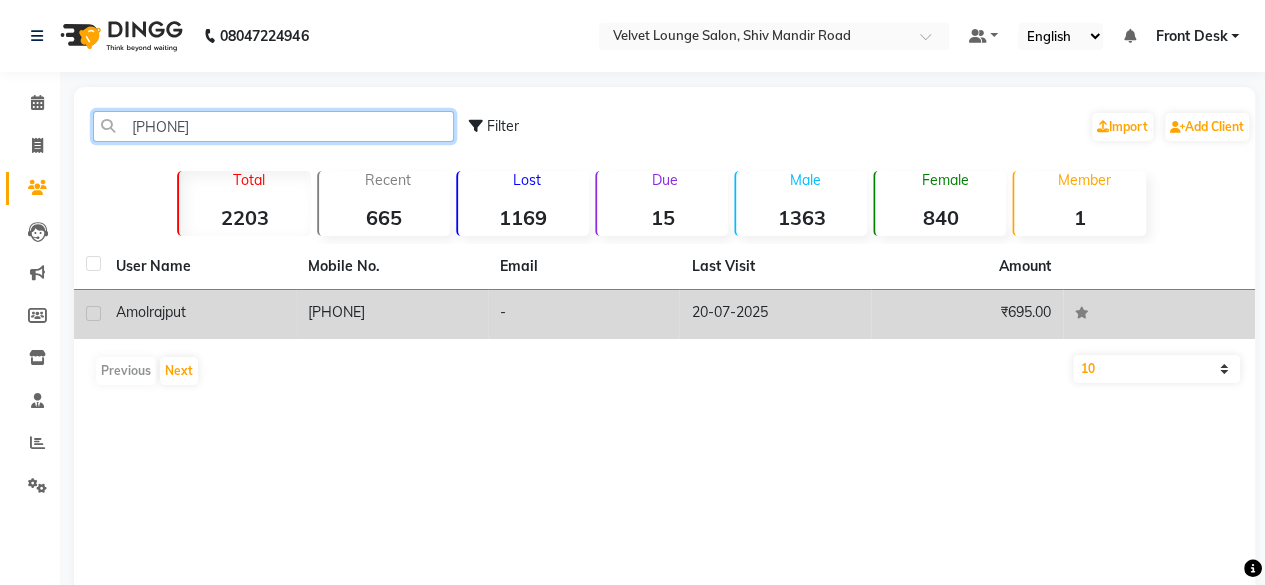 type on "[PHONE]" 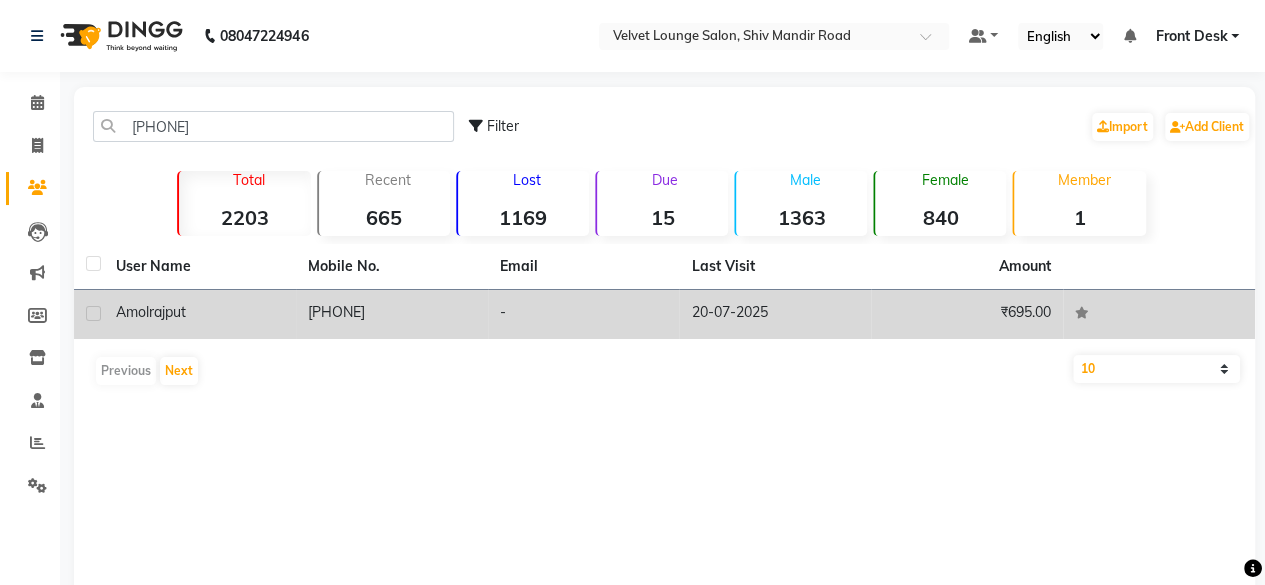 click on "-" 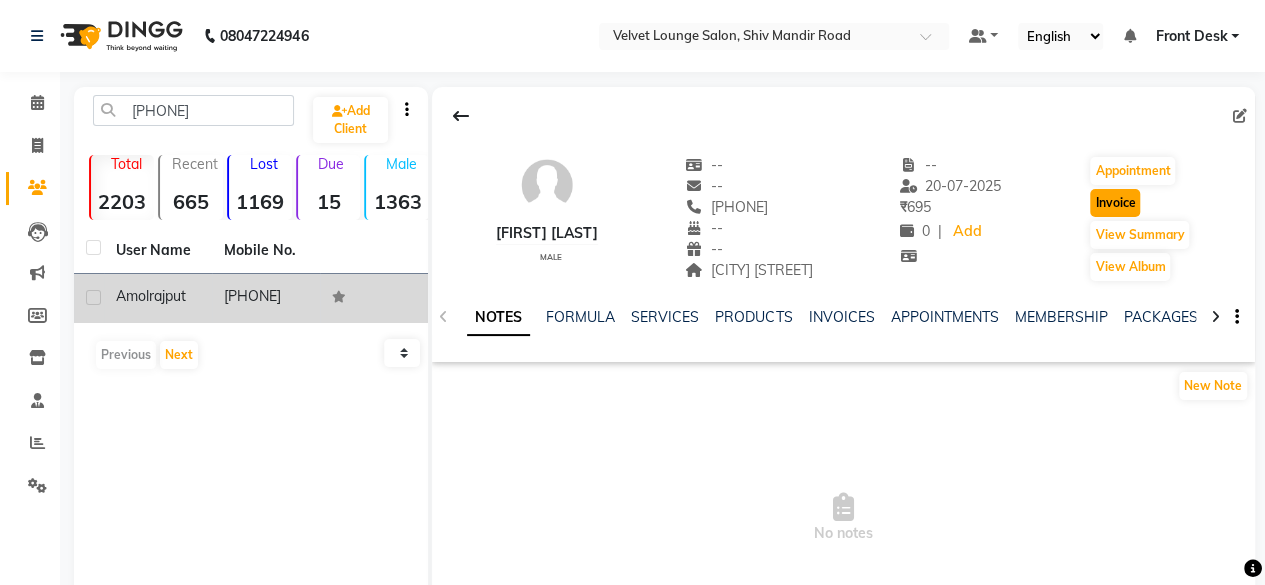 click on "Invoice" 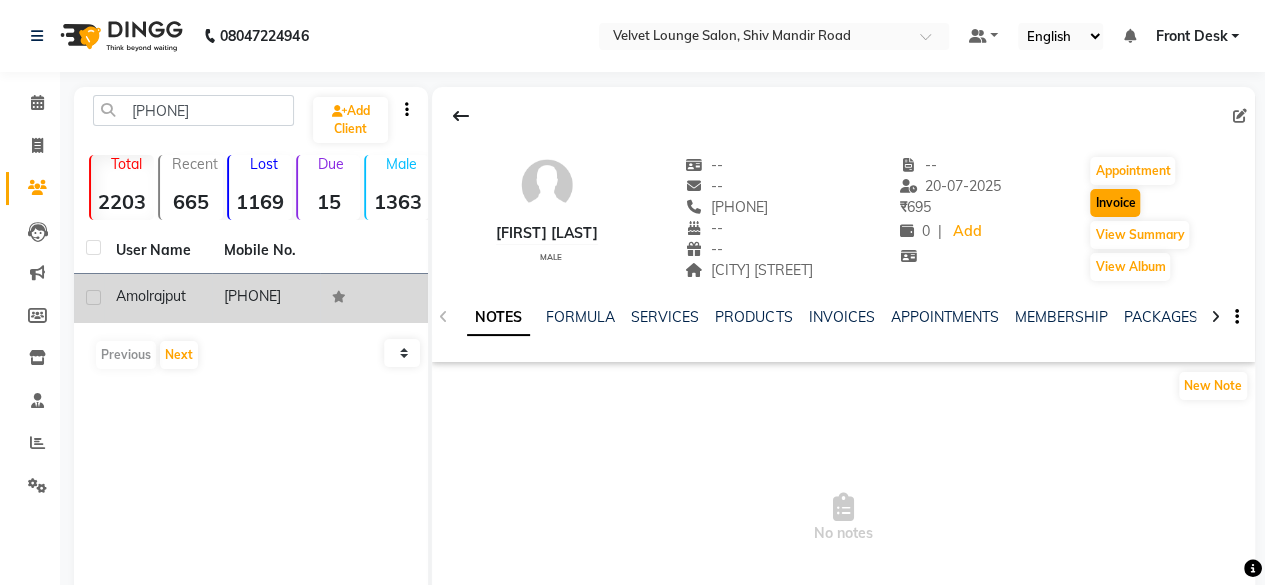 select on "5962" 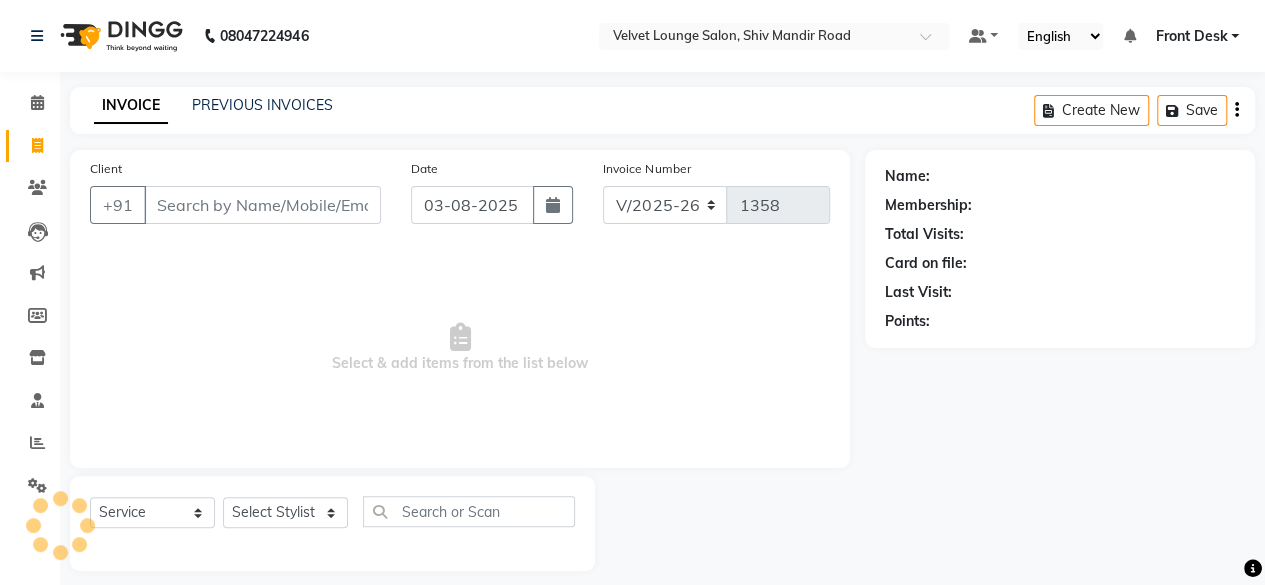 scroll, scrollTop: 15, scrollLeft: 0, axis: vertical 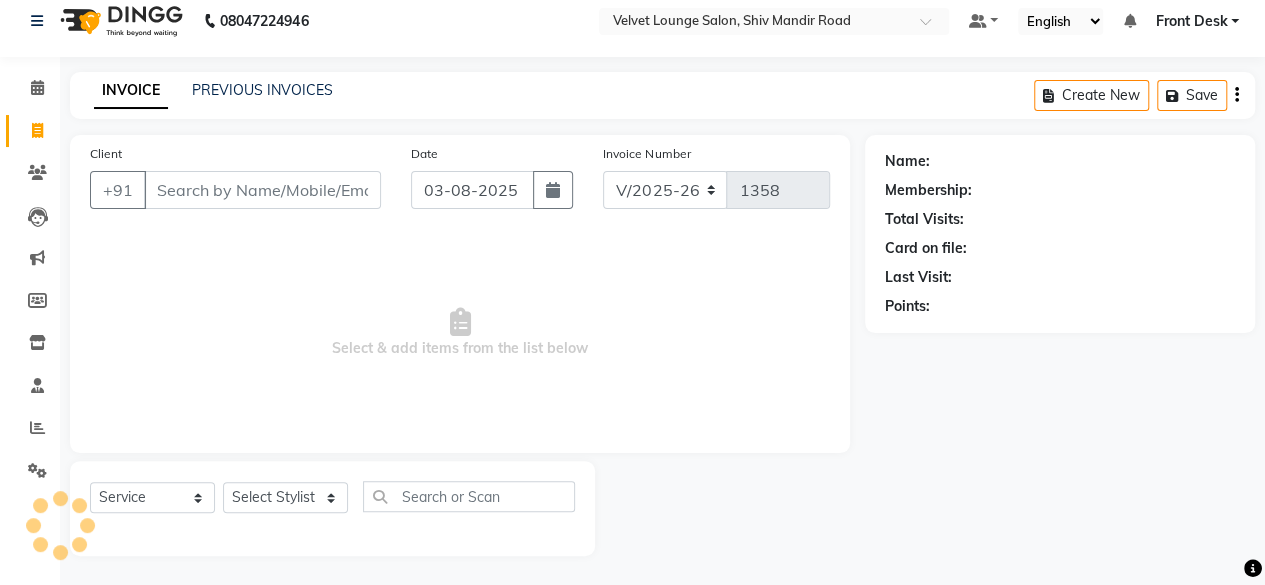 type on "[PHONE]" 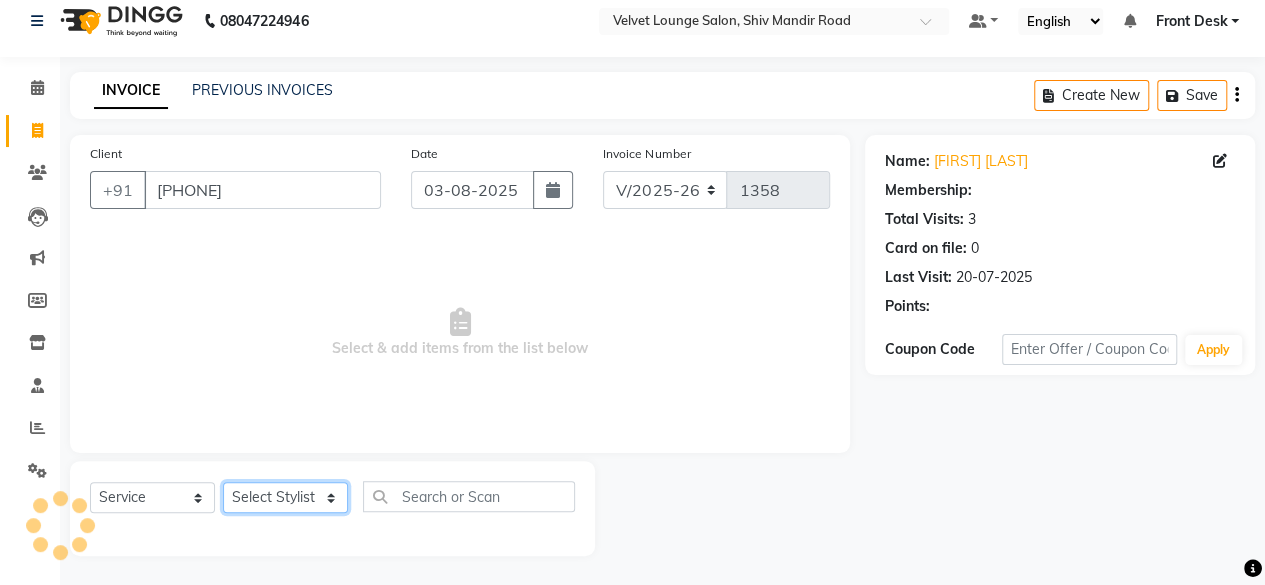 click on "Select Stylist [FIRST] [LAST]  [FIRST] [LAST] Arif [FIRST] Front Desk Jaya jyoti madhu Manish [FIRST] [FIRST] [FIRST] SALMA SALMA [FIRST] [FIRST] vishal" 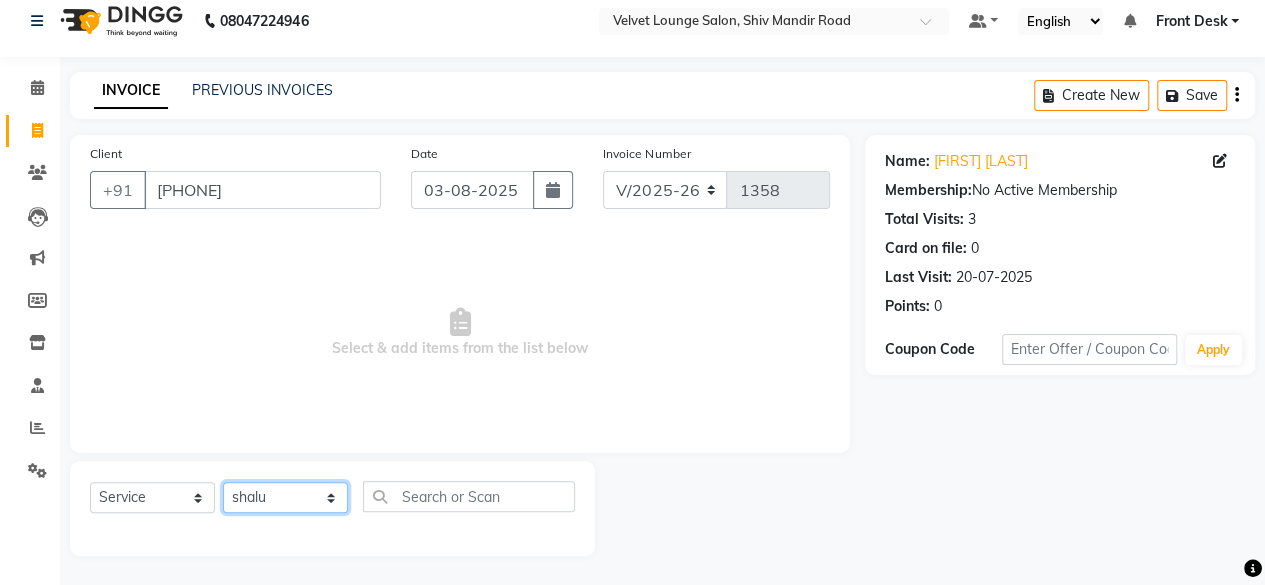 click on "Select Stylist [FIRST] [LAST]  [FIRST] [LAST] Arif [FIRST] Front Desk Jaya jyoti madhu Manish [FIRST] [FIRST] [FIRST] SALMA SALMA [FIRST] [FIRST] vishal" 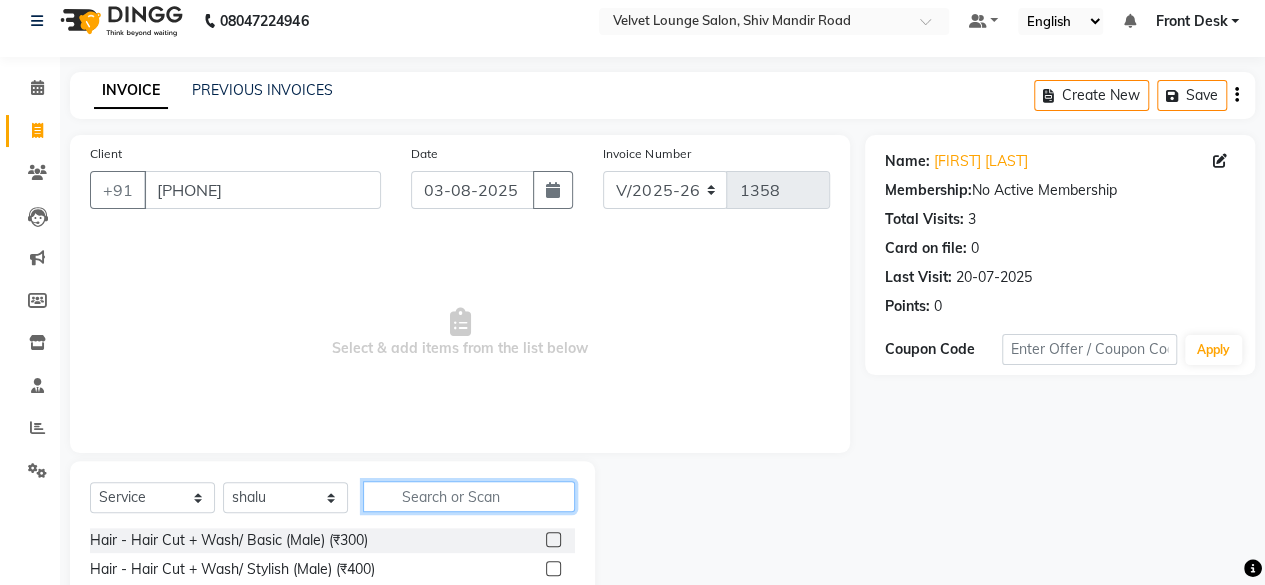 click 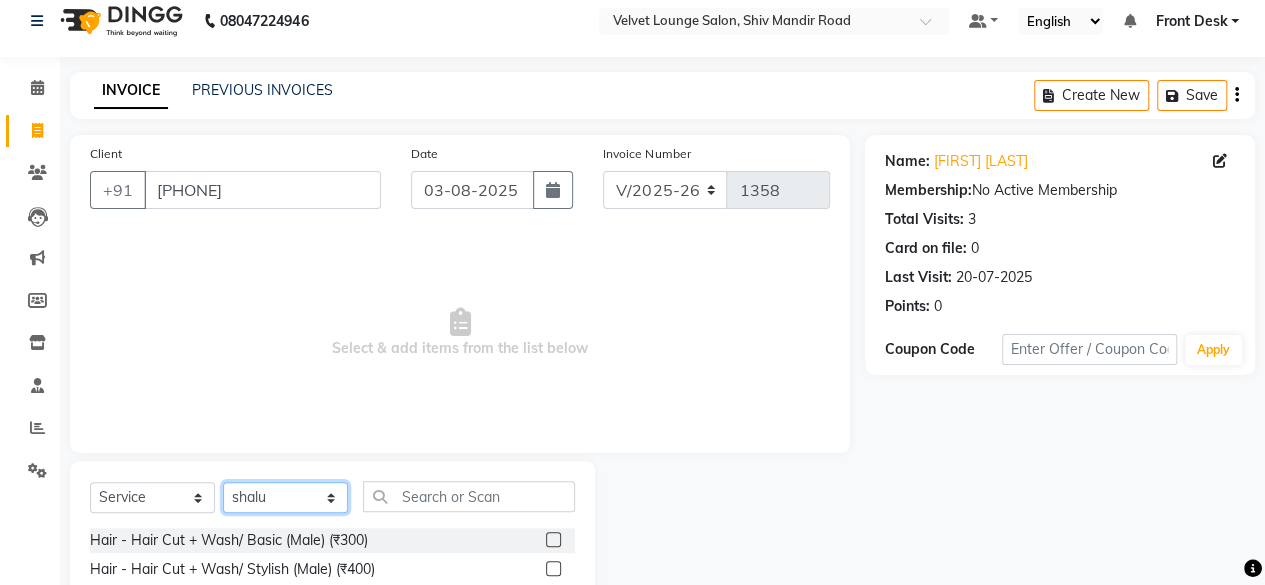 click on "Select Stylist [FIRST] [LAST]  [FIRST] [LAST] Arif [FIRST] Front Desk Jaya jyoti madhu Manish [FIRST] [FIRST] [FIRST] SALMA SALMA [FIRST] [FIRST] vishal" 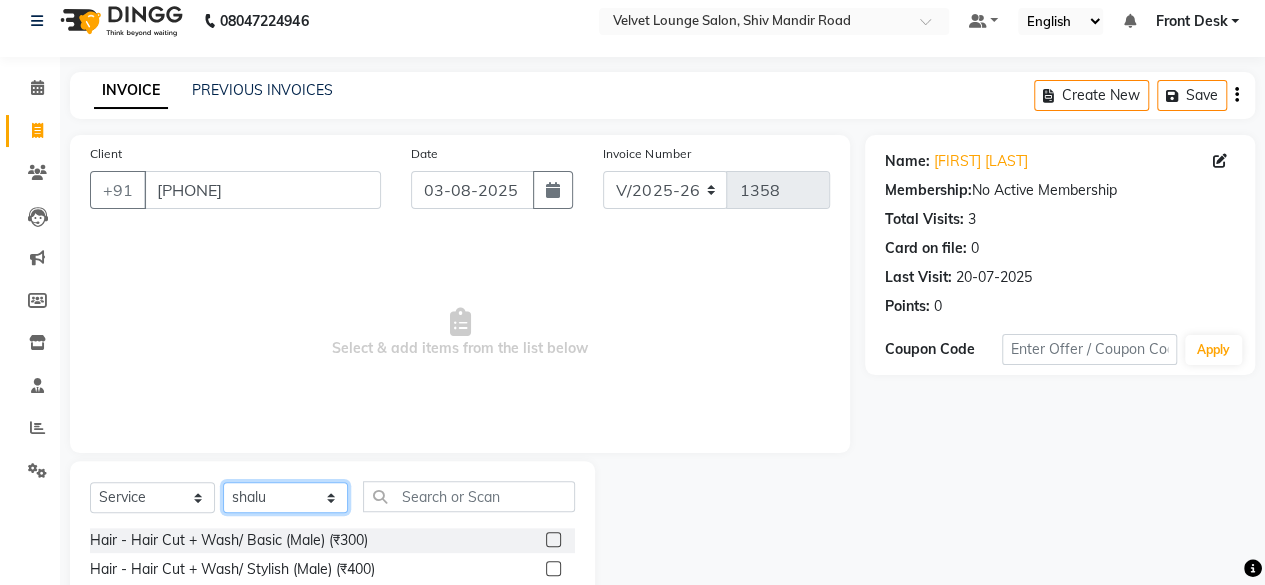 select on "[PHONE]" 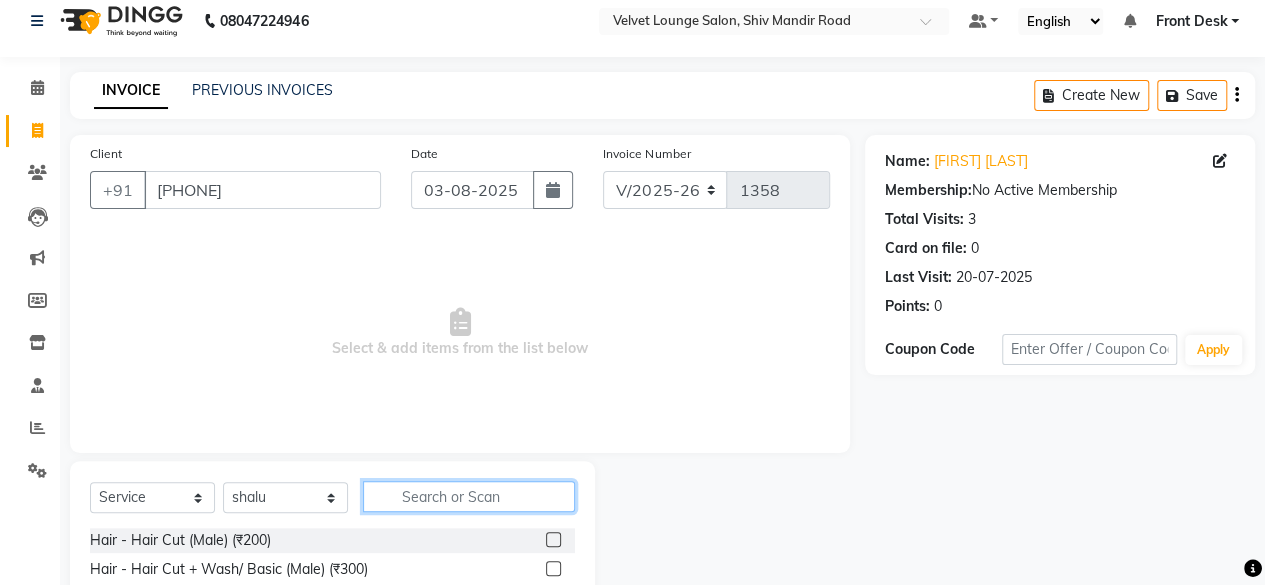 click 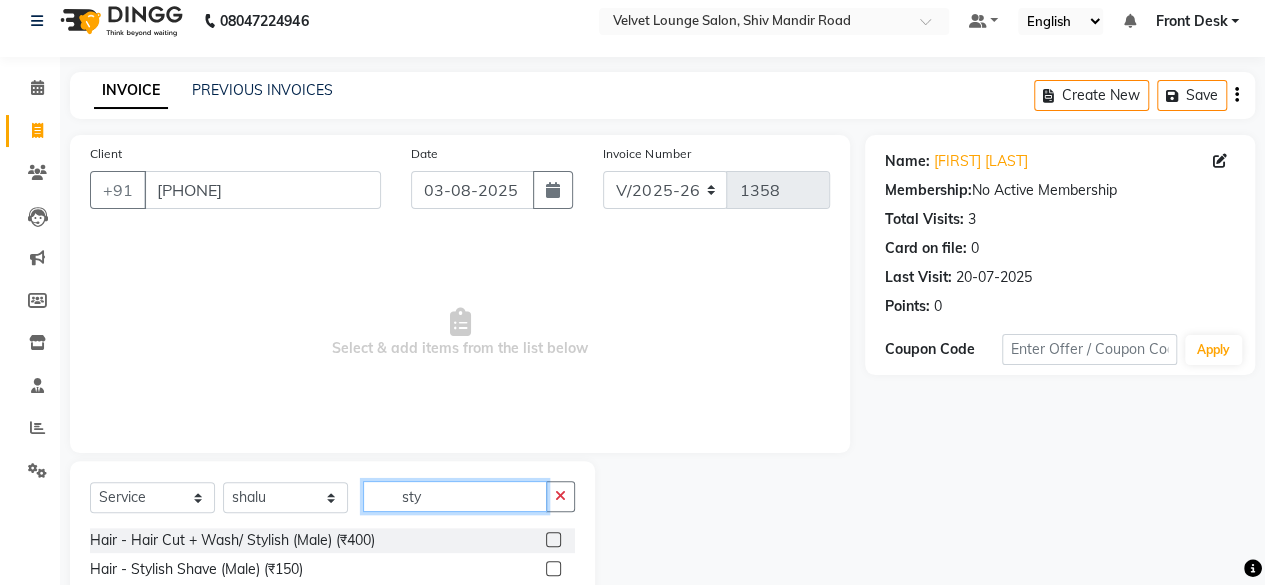 type on "sty" 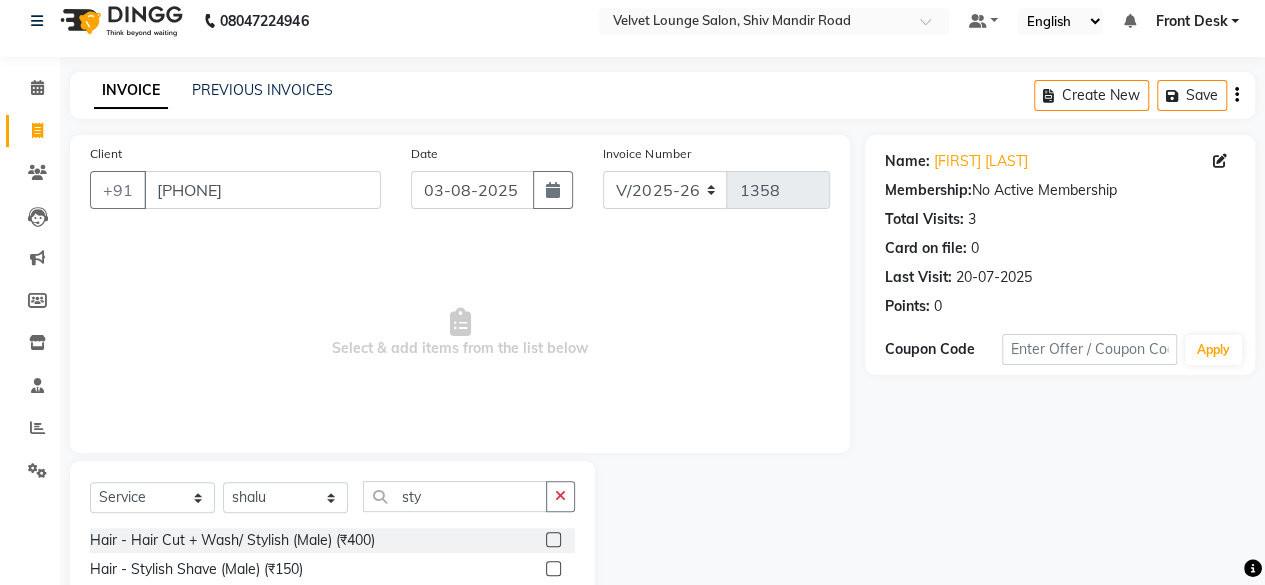 click 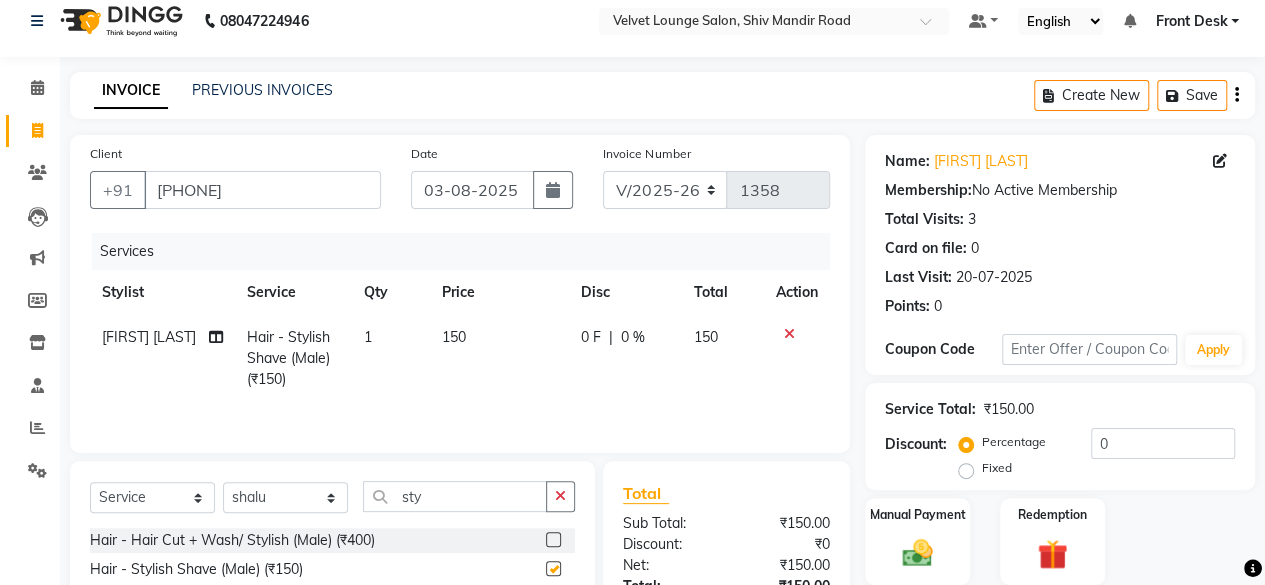 checkbox on "false" 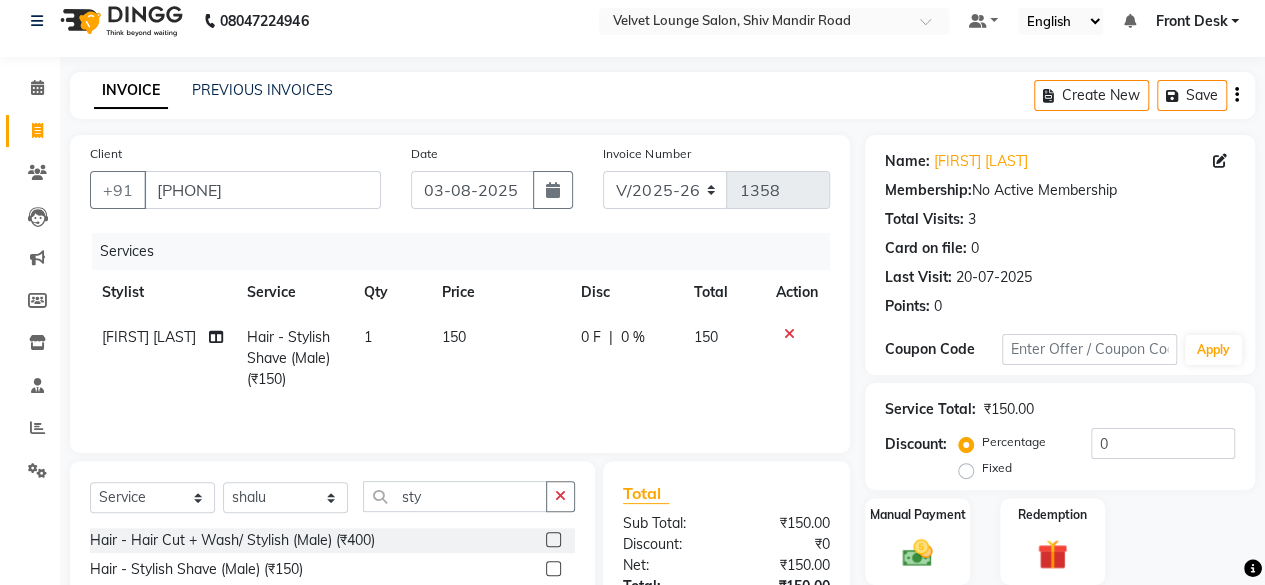 click on "0 F | 0 %" 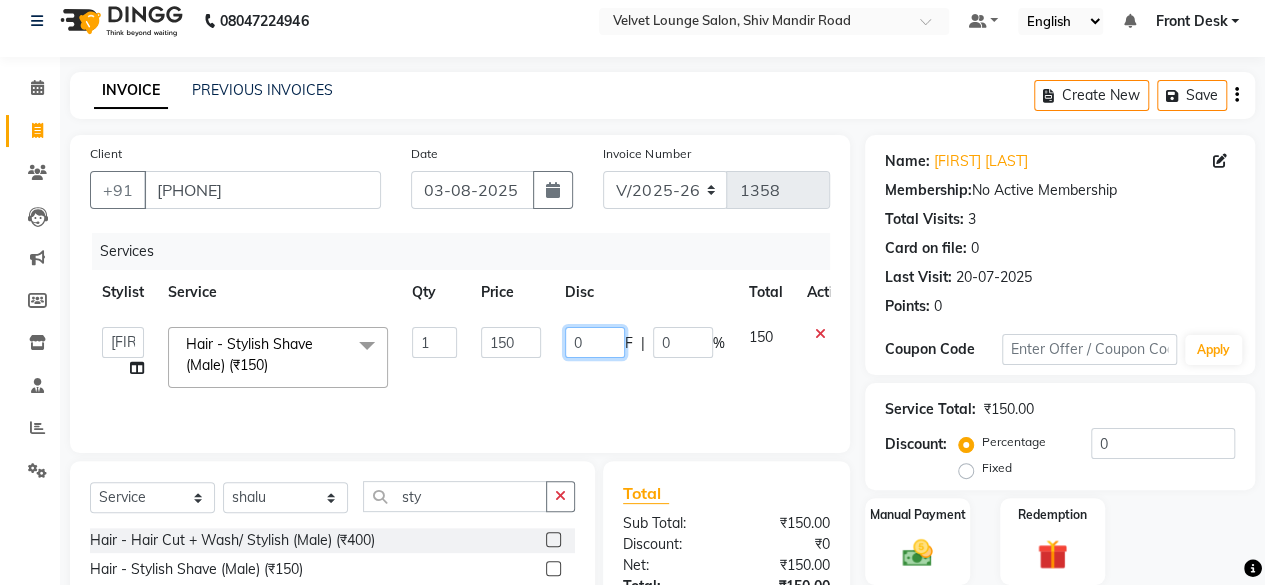 click on "0" 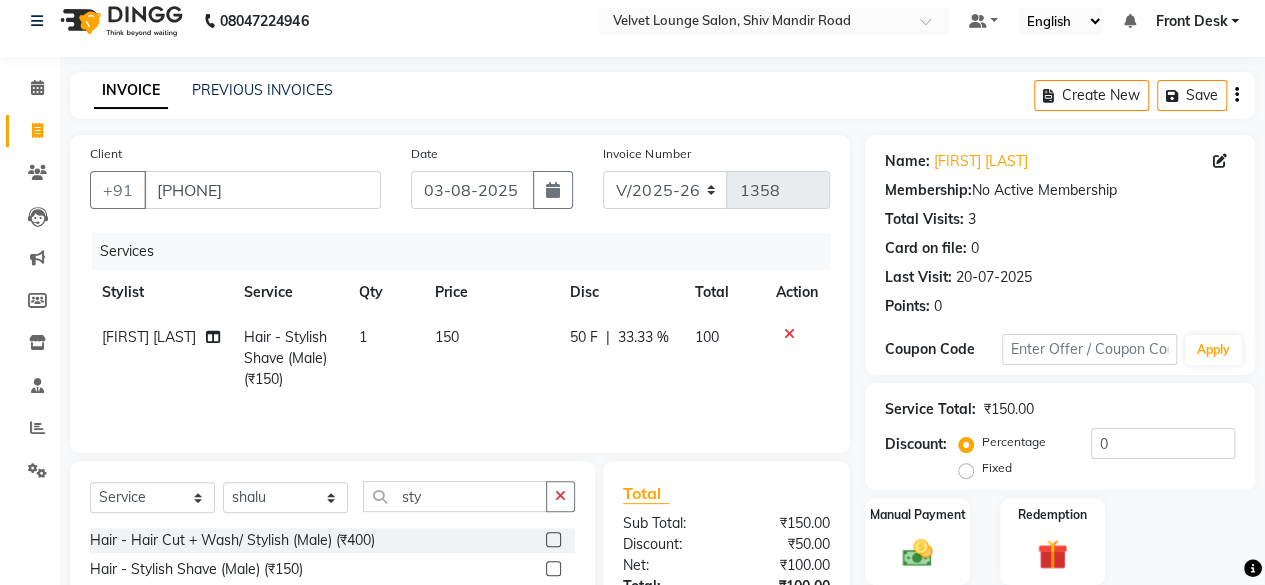 click on "Total" 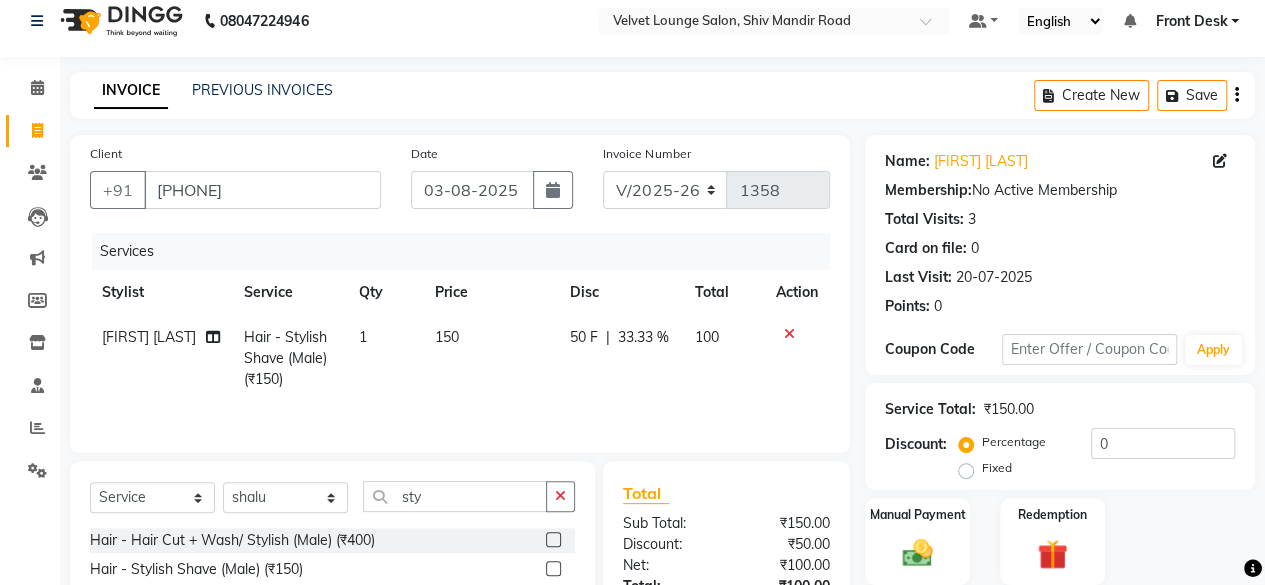 scroll, scrollTop: 172, scrollLeft: 0, axis: vertical 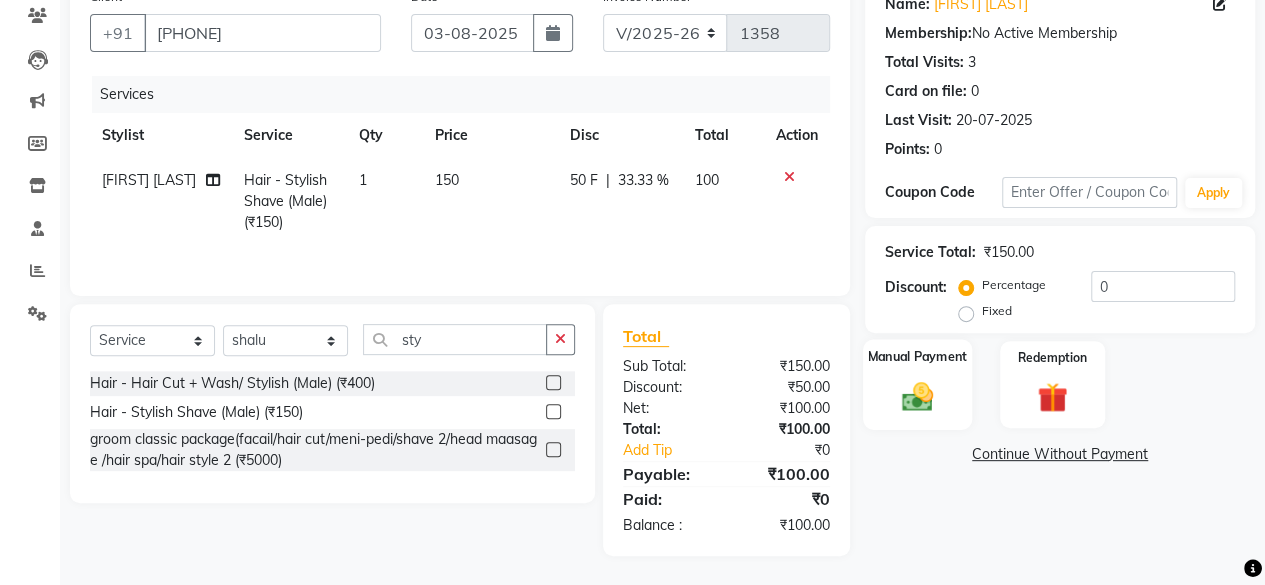 click on "Manual Payment" 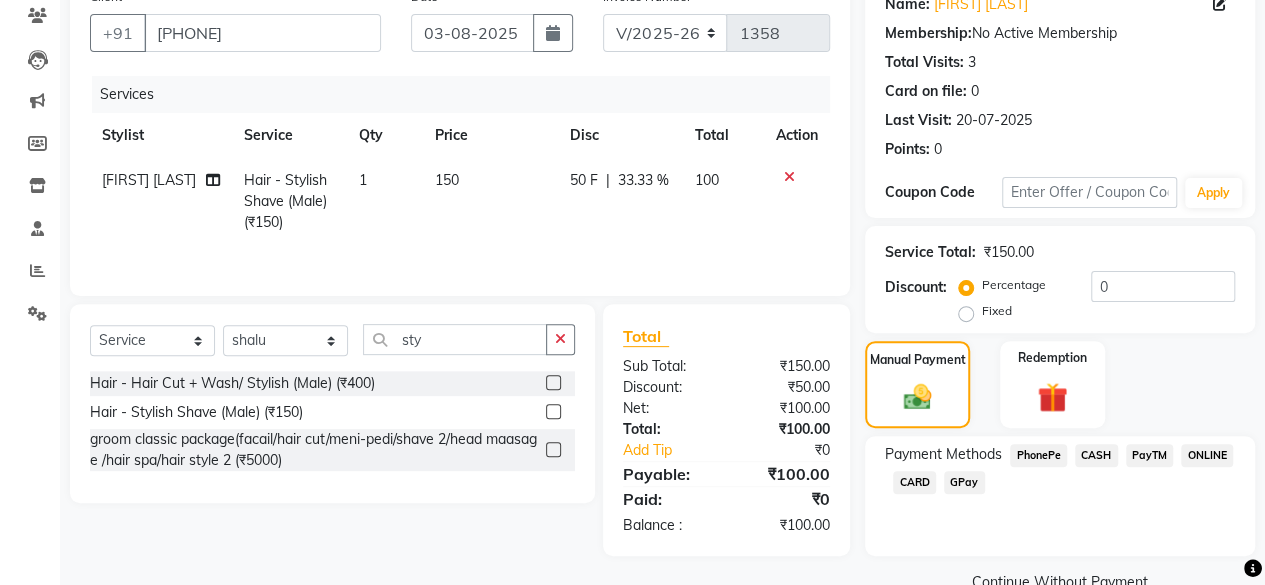 click on "CASH" 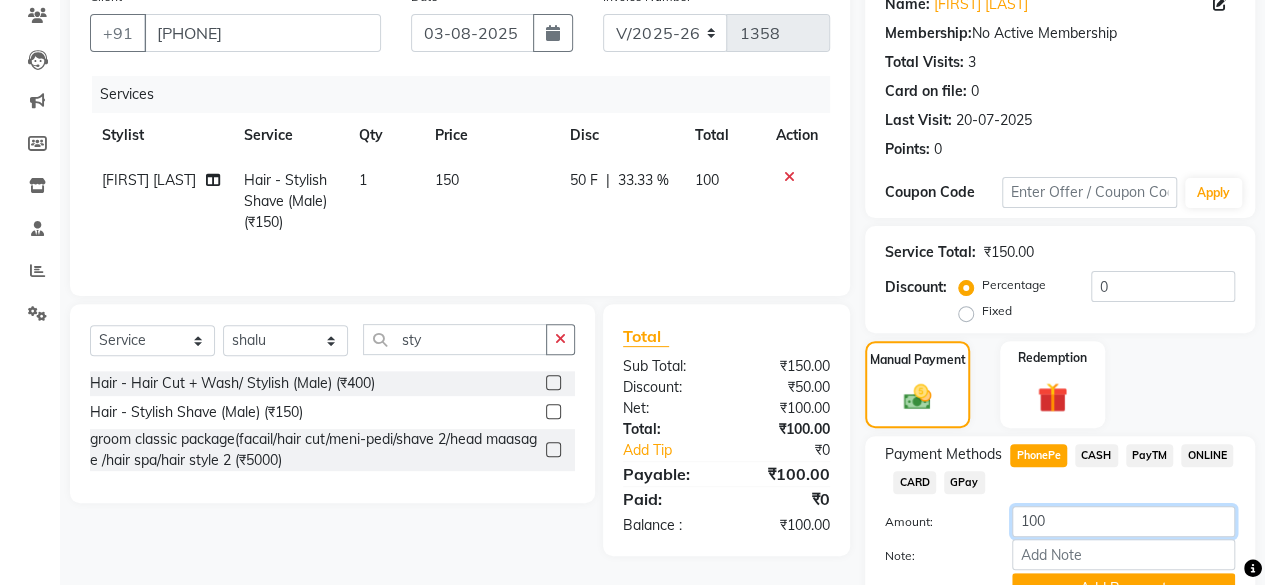 click on "100" 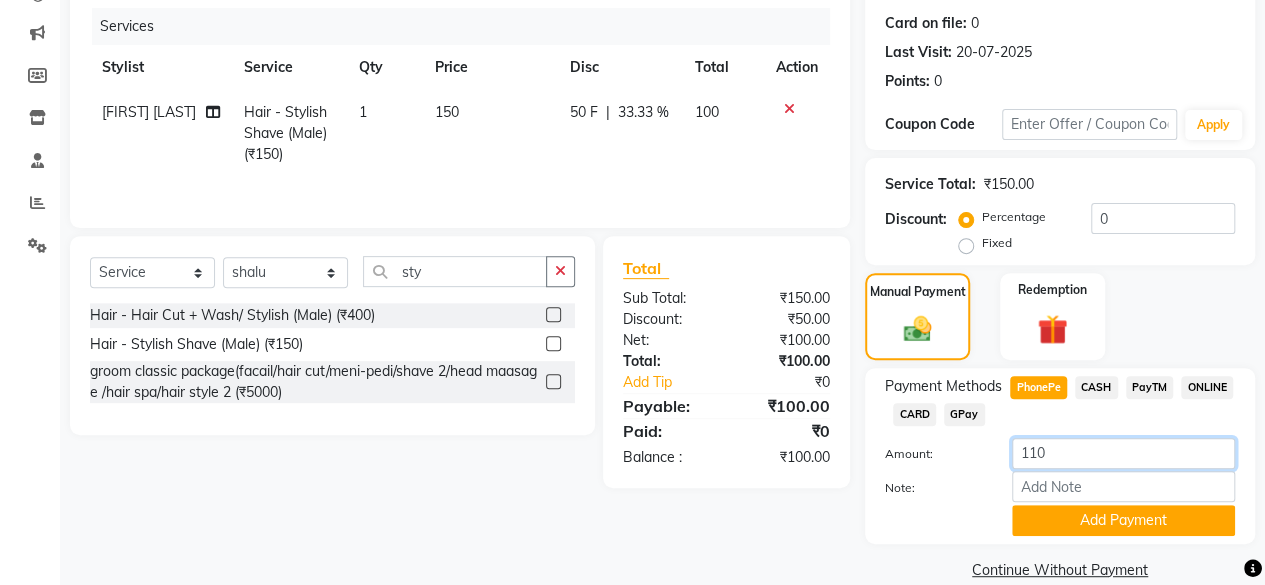 scroll, scrollTop: 268, scrollLeft: 0, axis: vertical 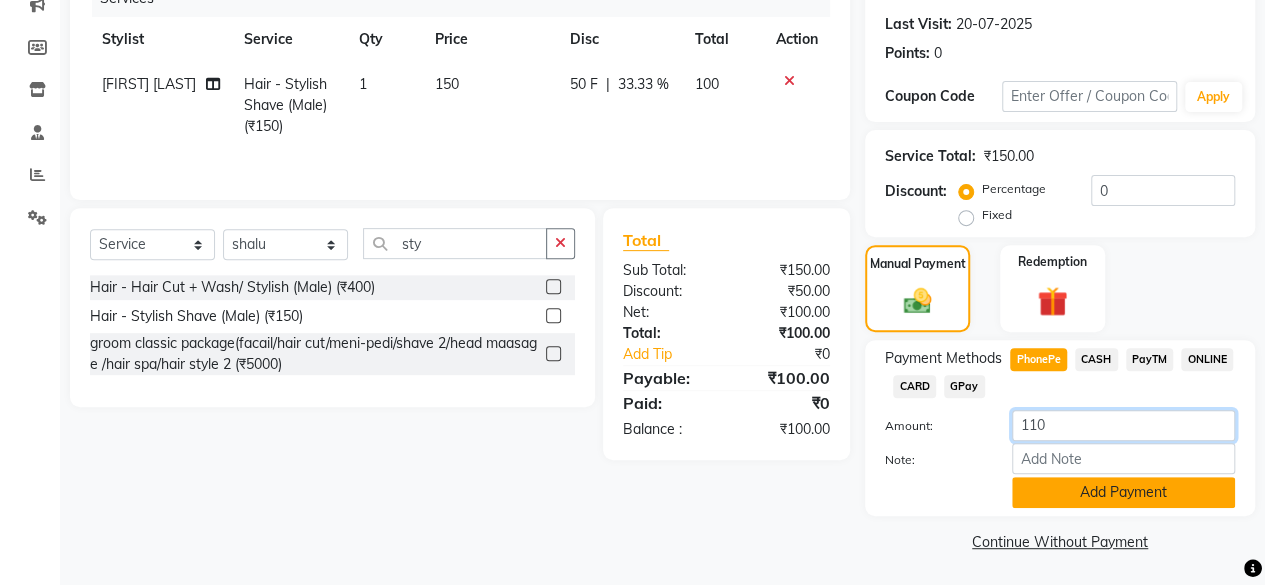 type on "110" 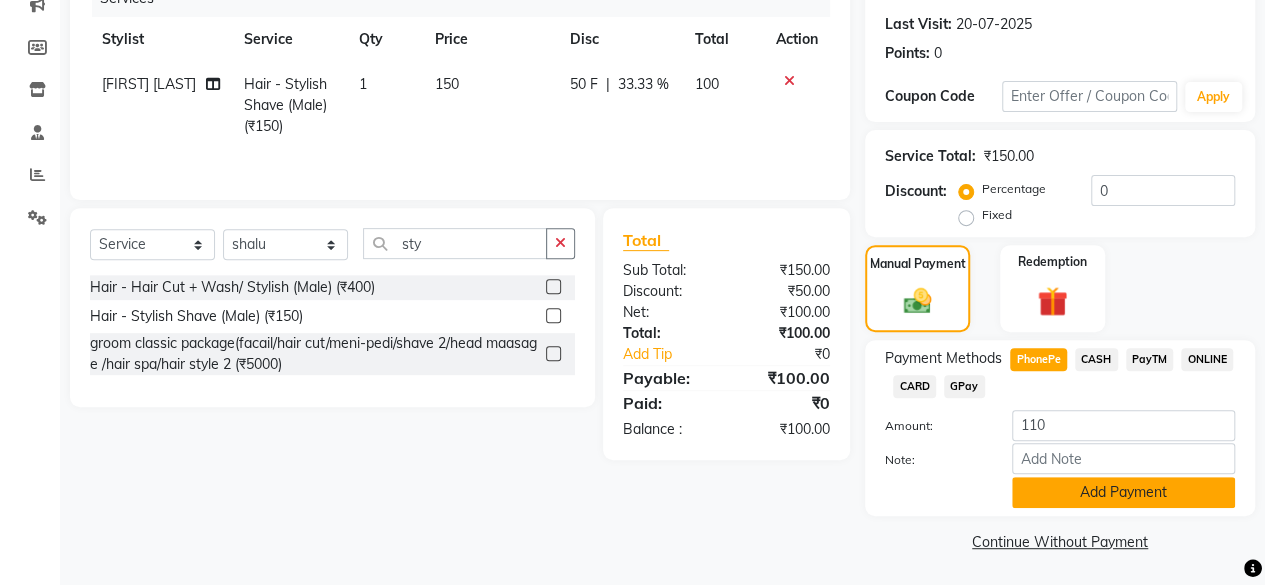click on "Add Payment" 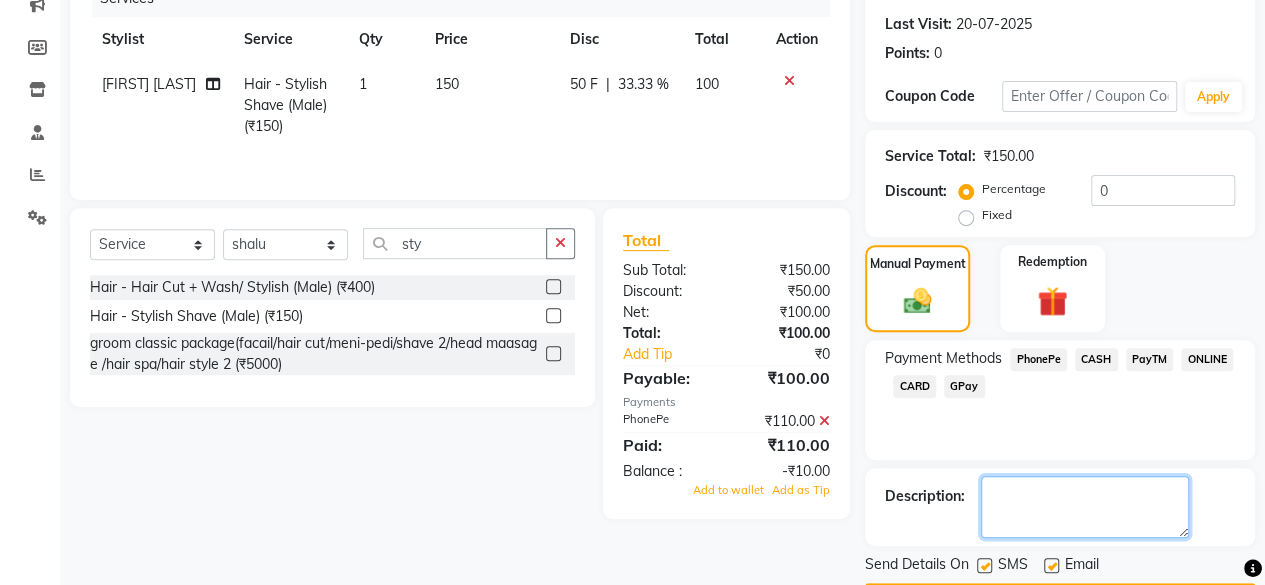 click 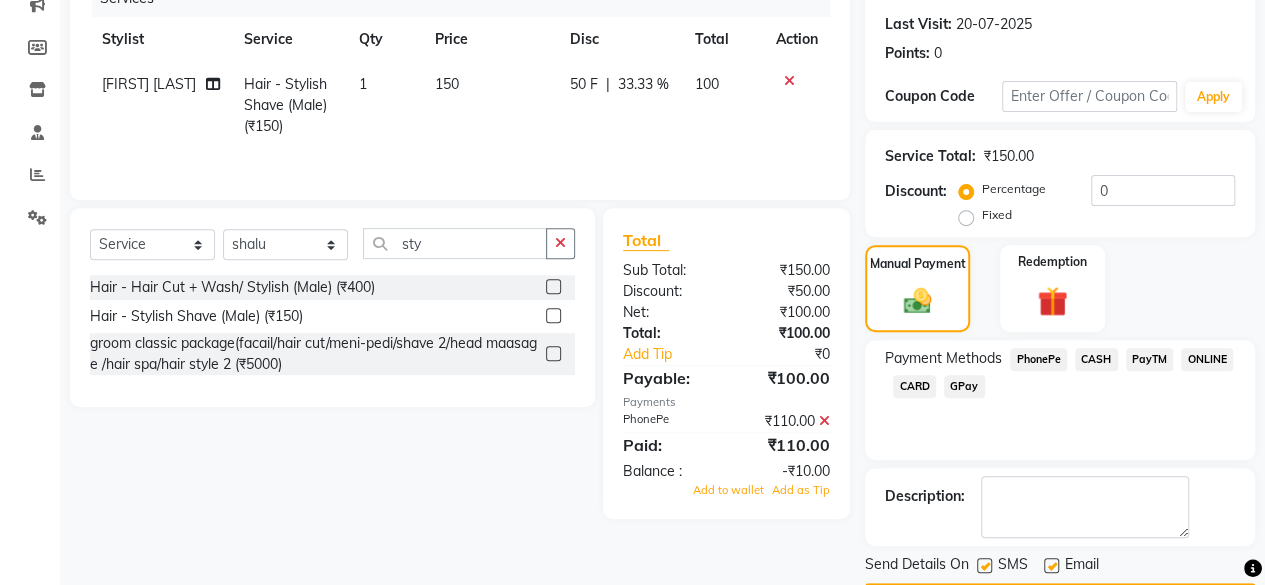 click on "Add to wallet Add as Tip" 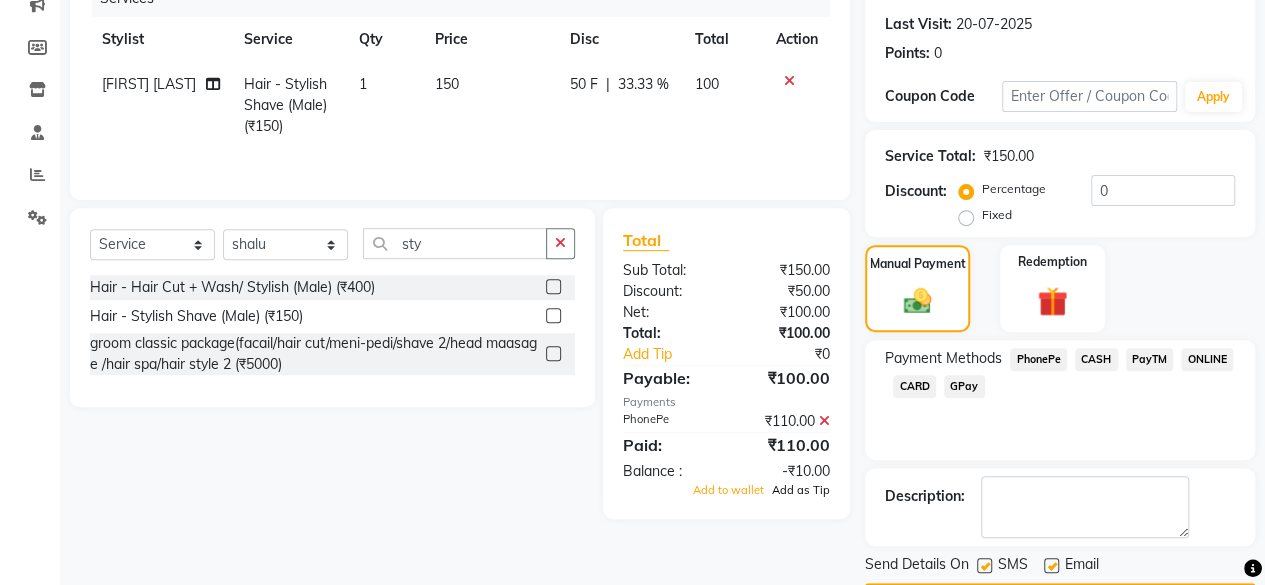 click on "Add as Tip" 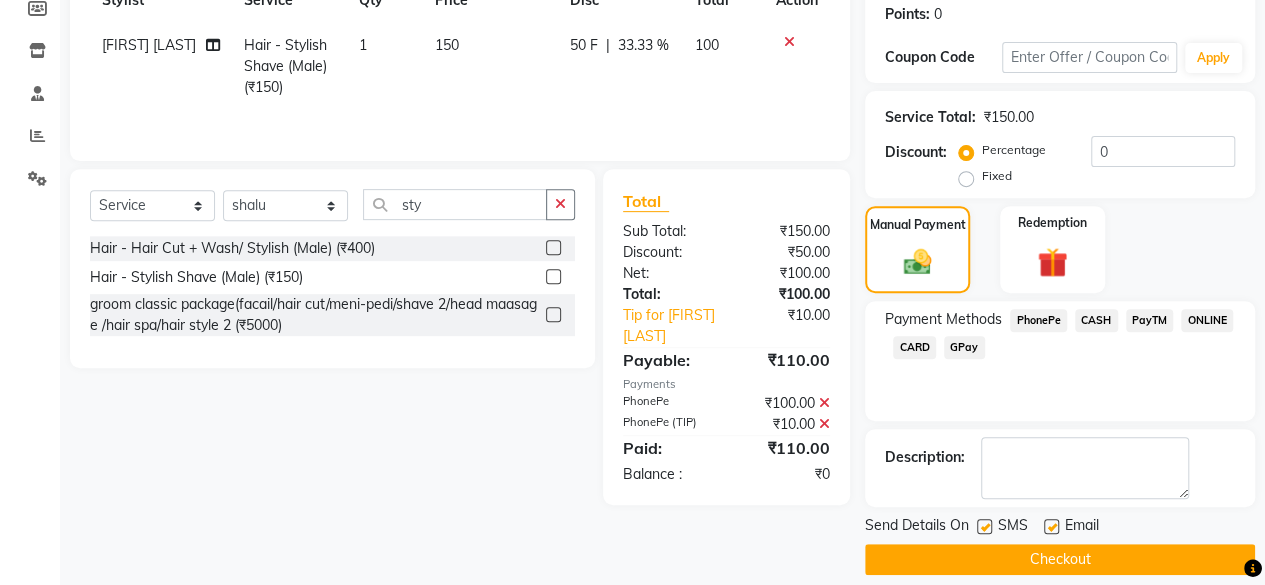 scroll, scrollTop: 324, scrollLeft: 0, axis: vertical 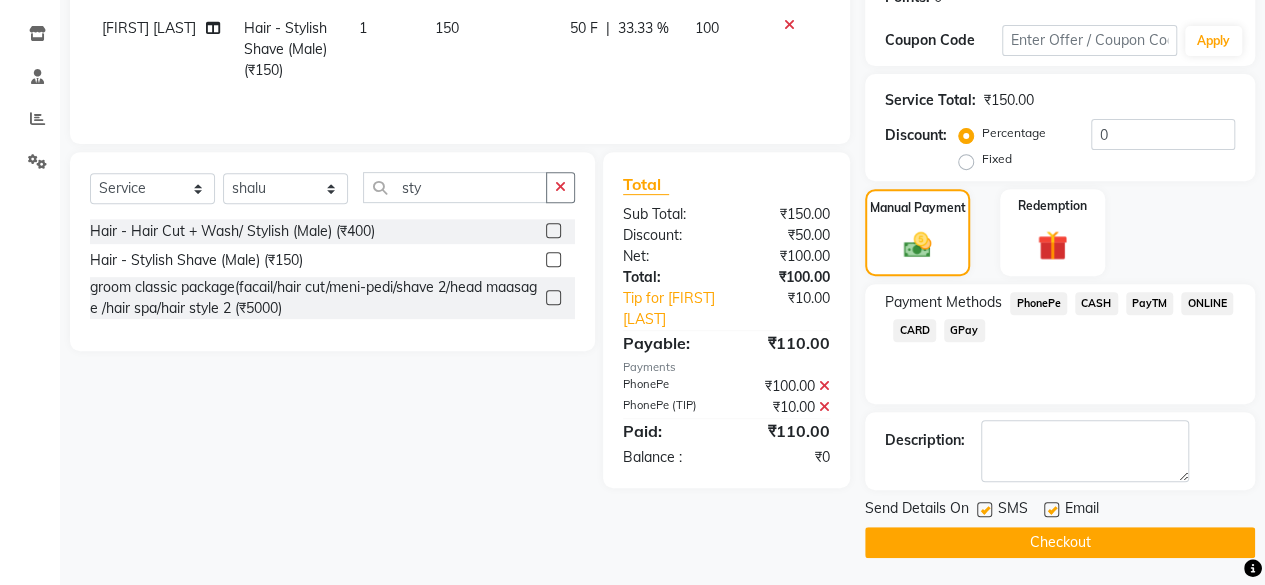 click on "Checkout" 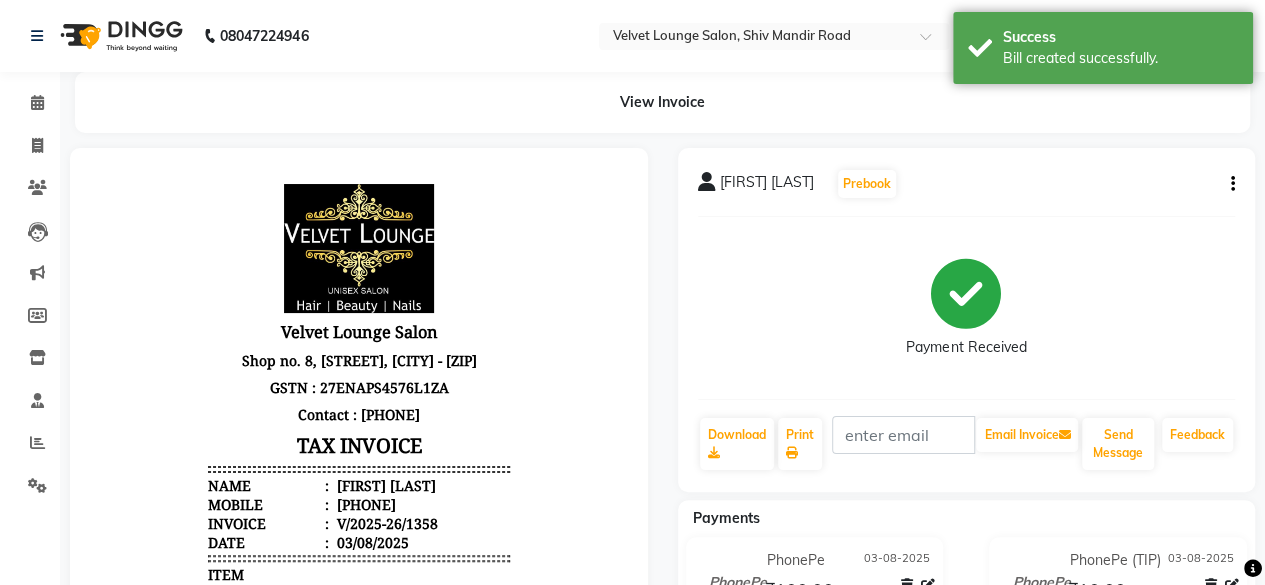scroll, scrollTop: 0, scrollLeft: 0, axis: both 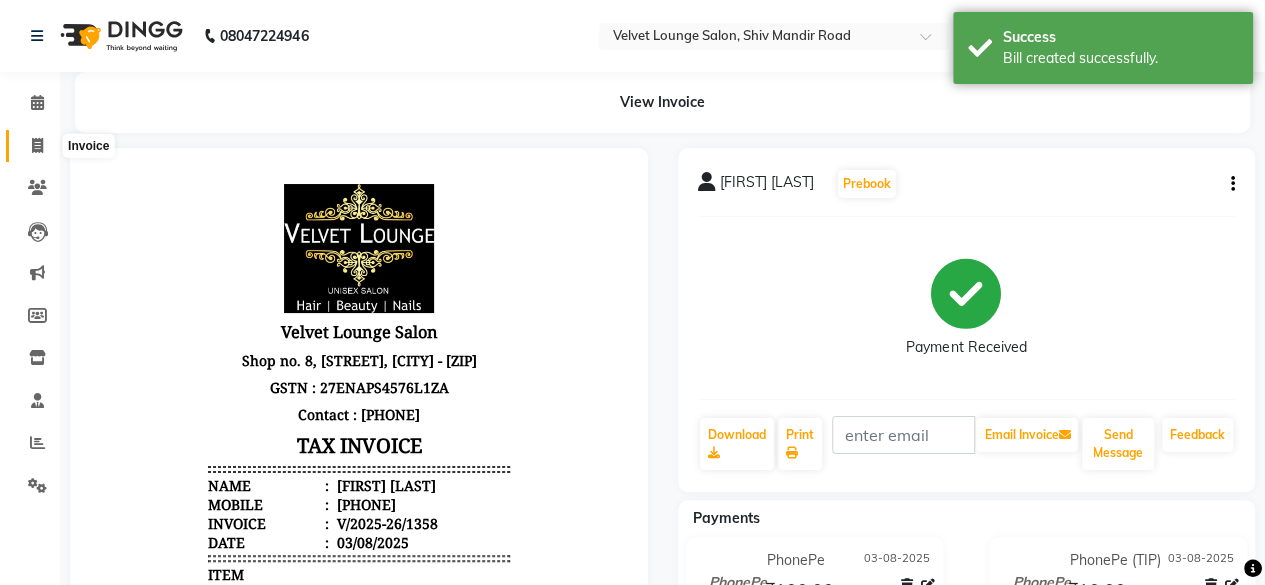 click 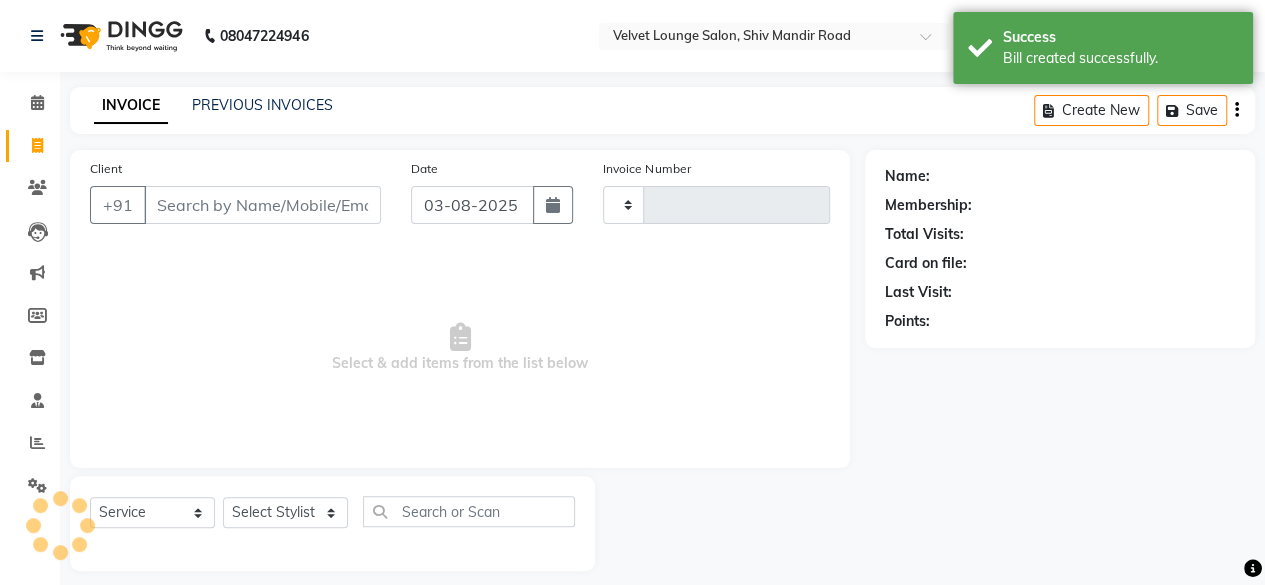 scroll, scrollTop: 15, scrollLeft: 0, axis: vertical 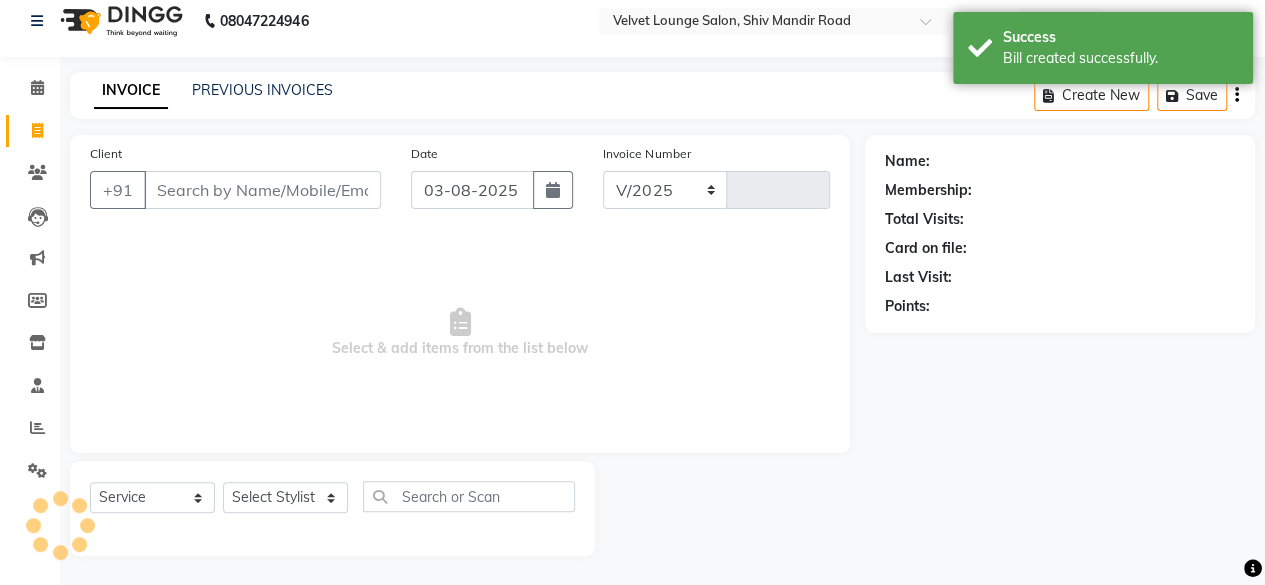 select on "5962" 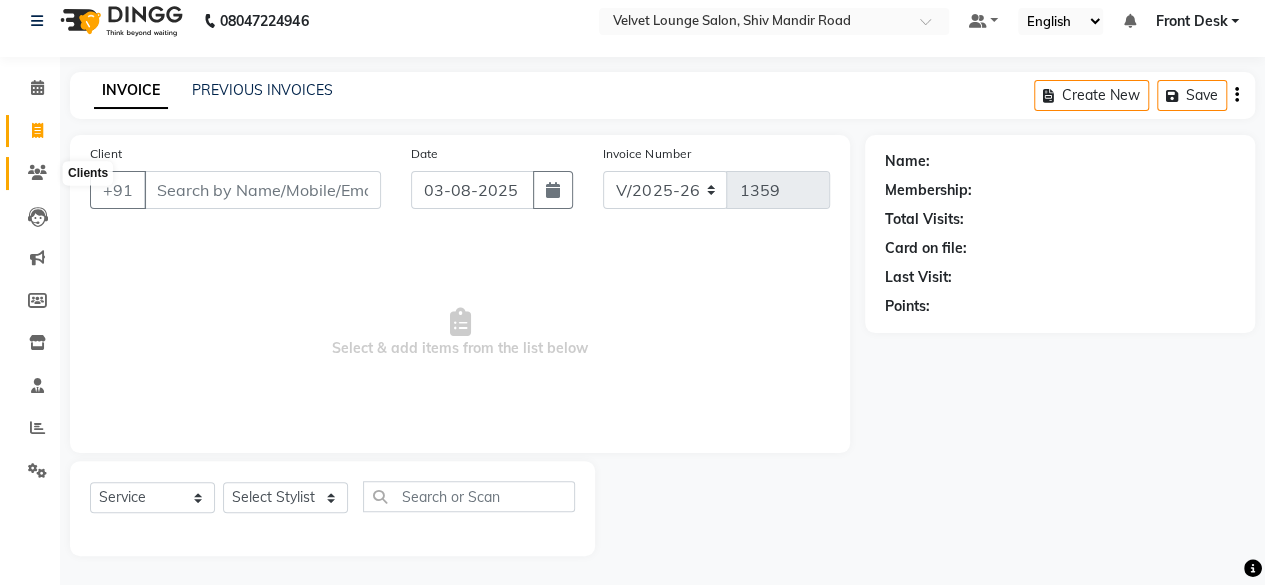 click 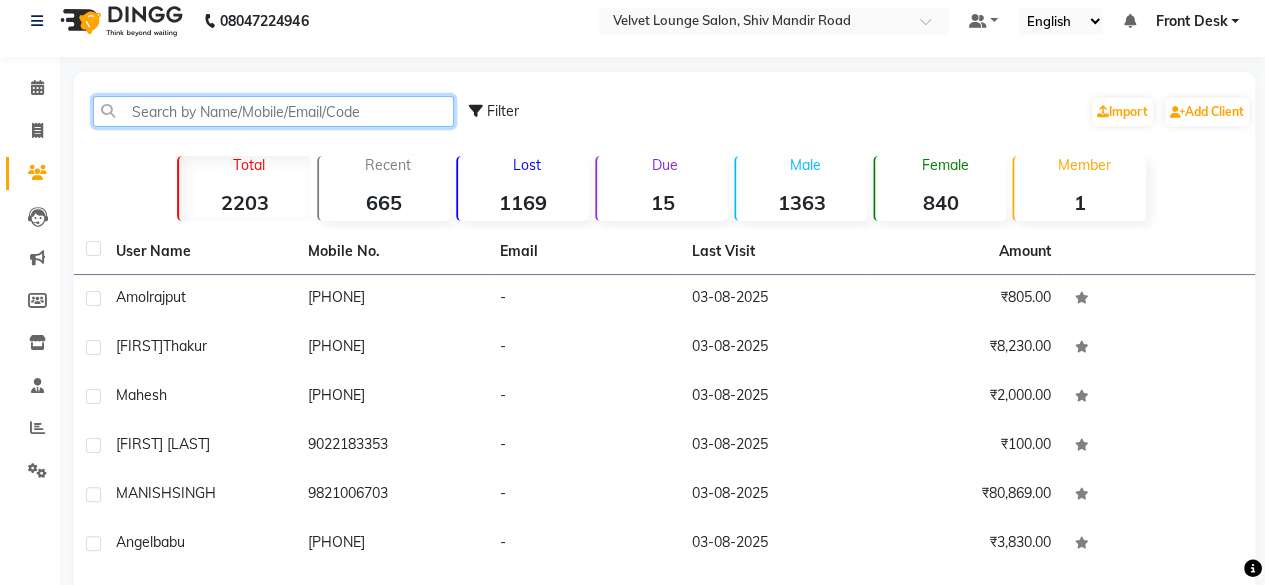 click 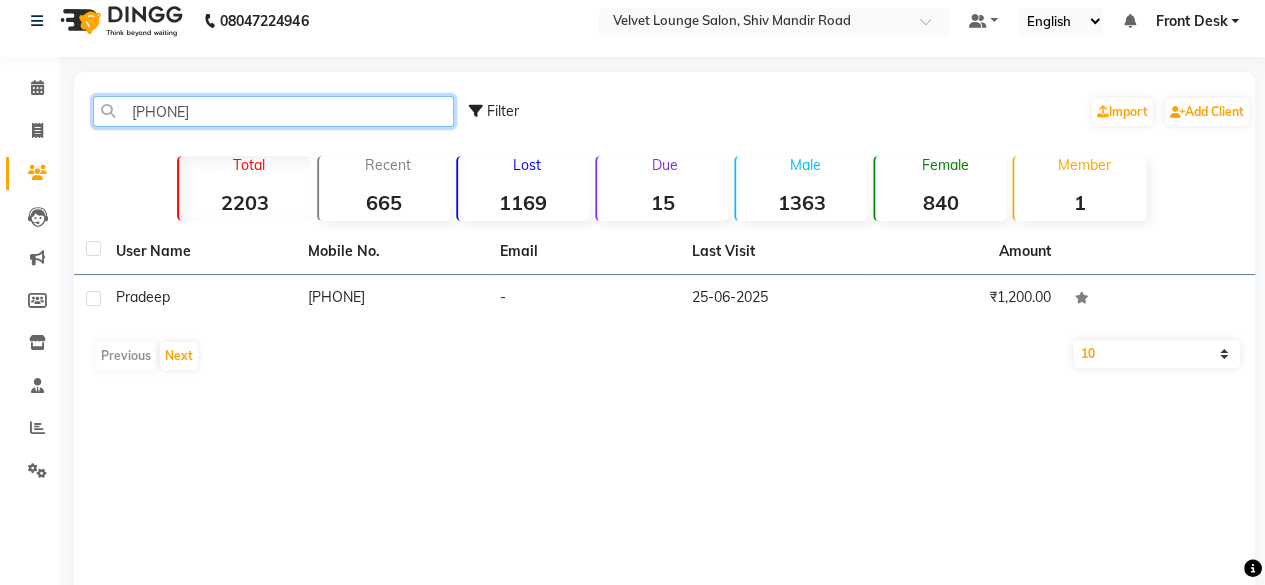 type on "[PHONE]" 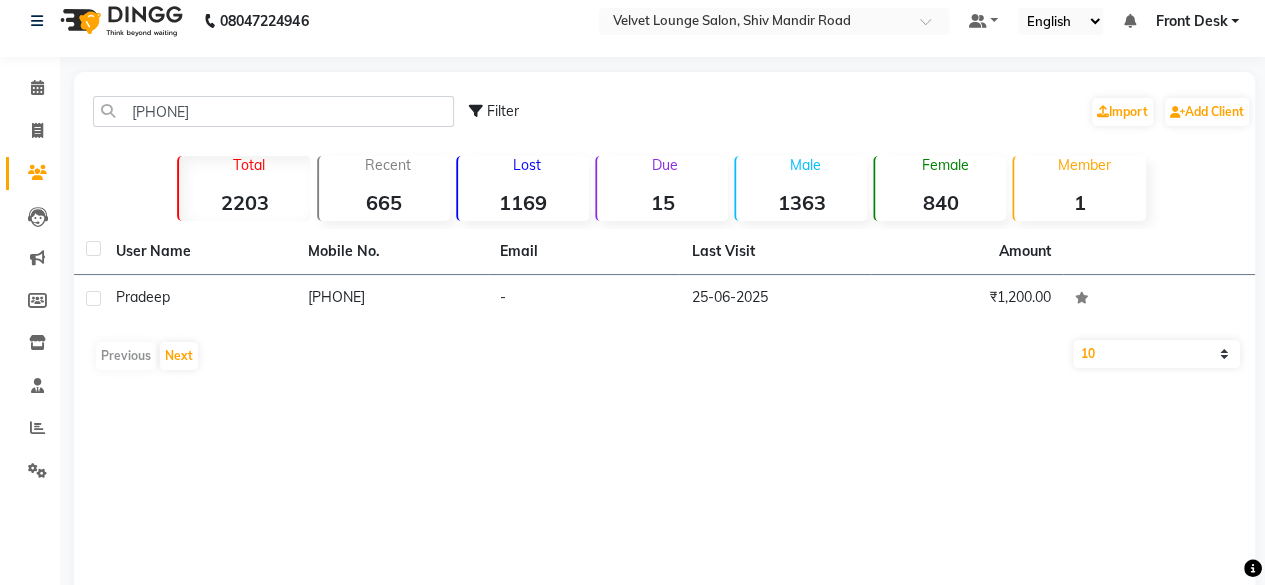 click on "User Name Mobile No. Email Last Visit Amount [FIRST]     [PHONE]   [DATE]   ₹1,200.00   Previous   Next   10   50   100" 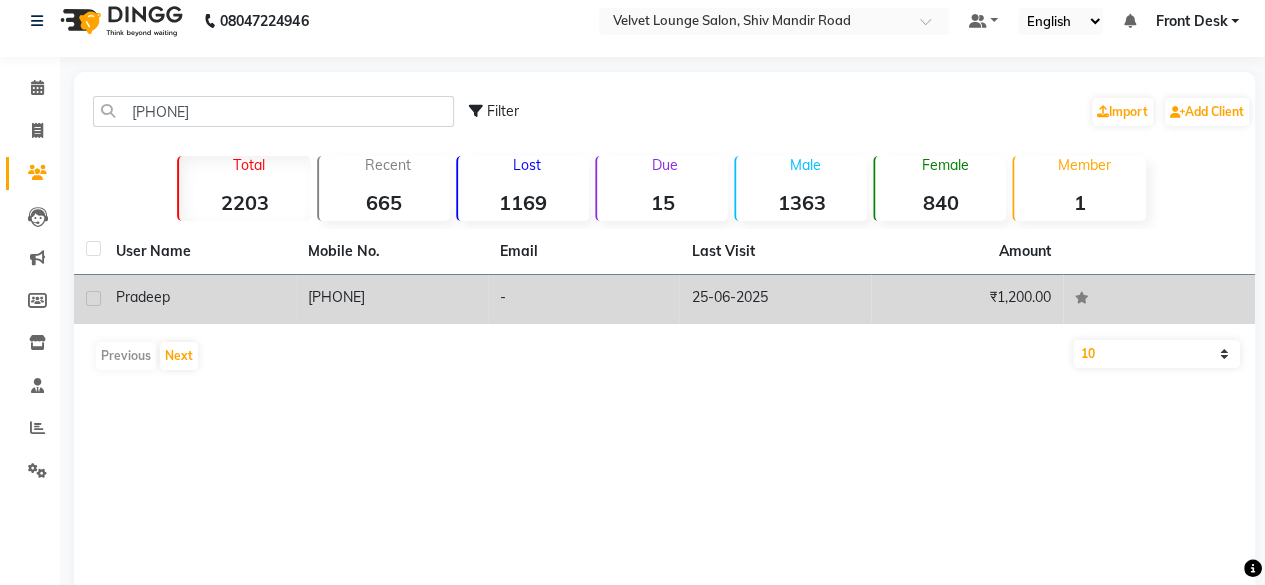 click on "25-06-2025" 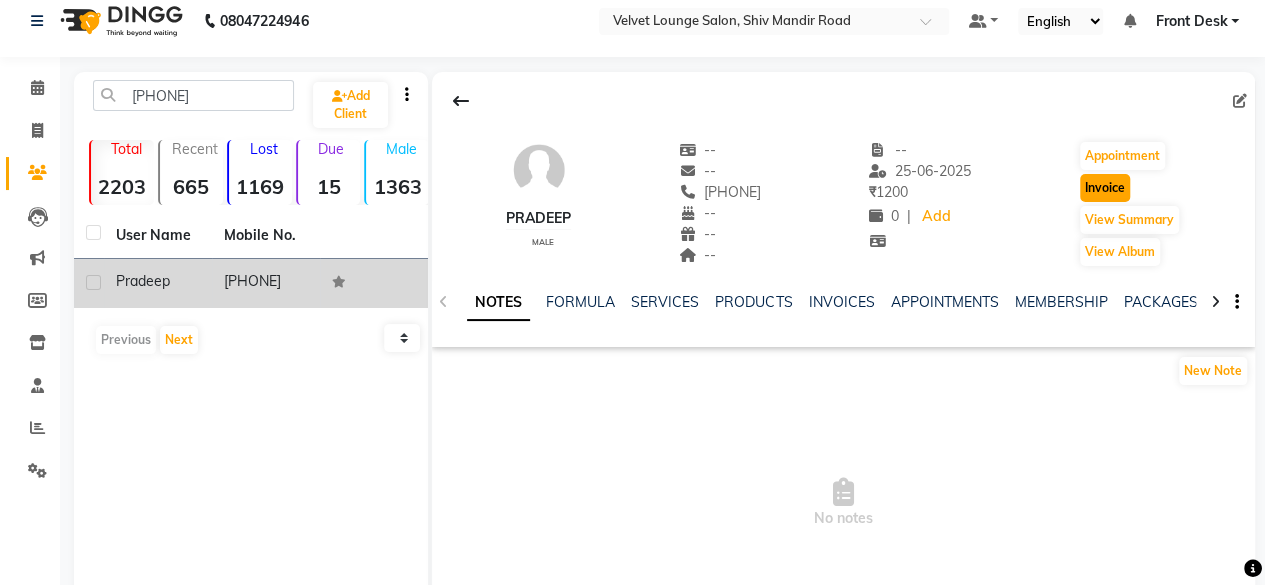 click on "Invoice" 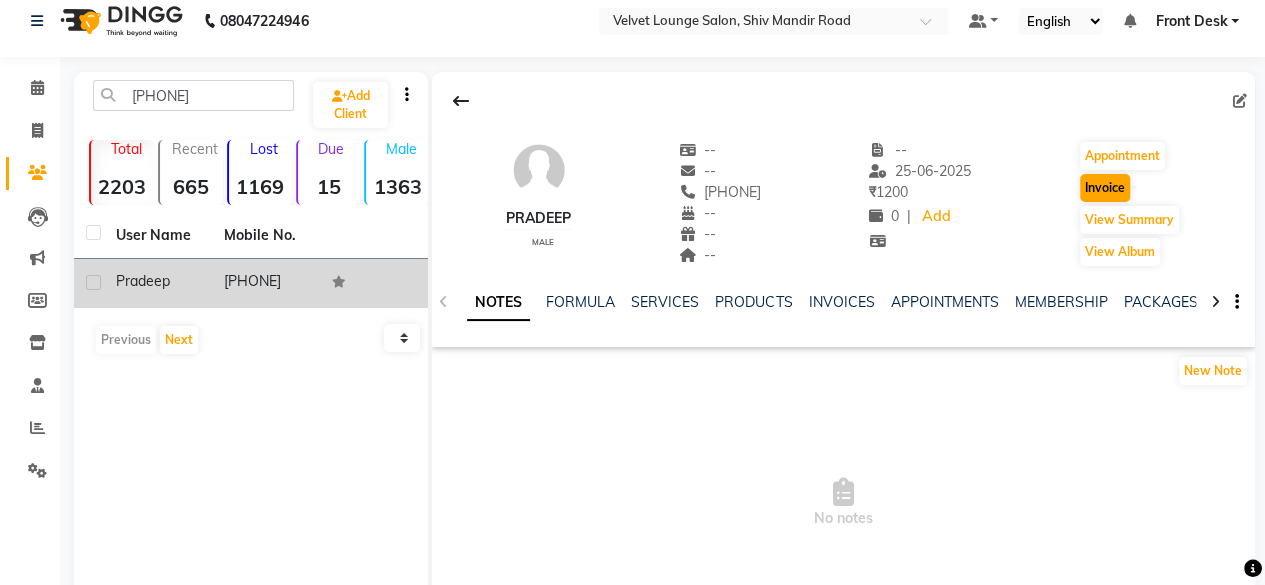 select on "service" 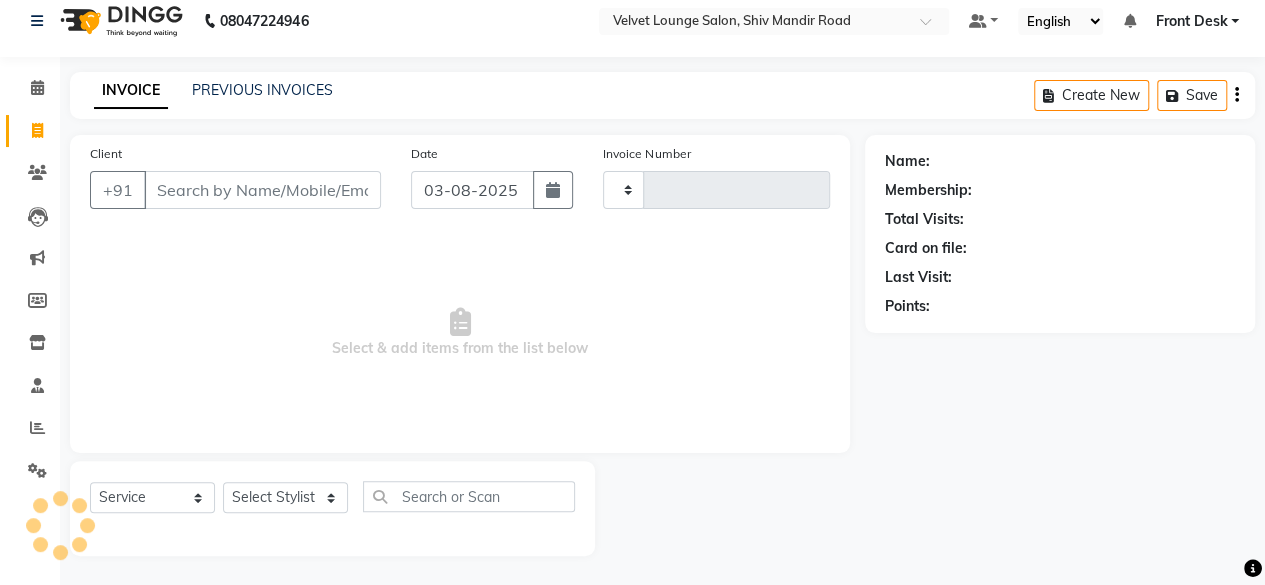 type on "1359" 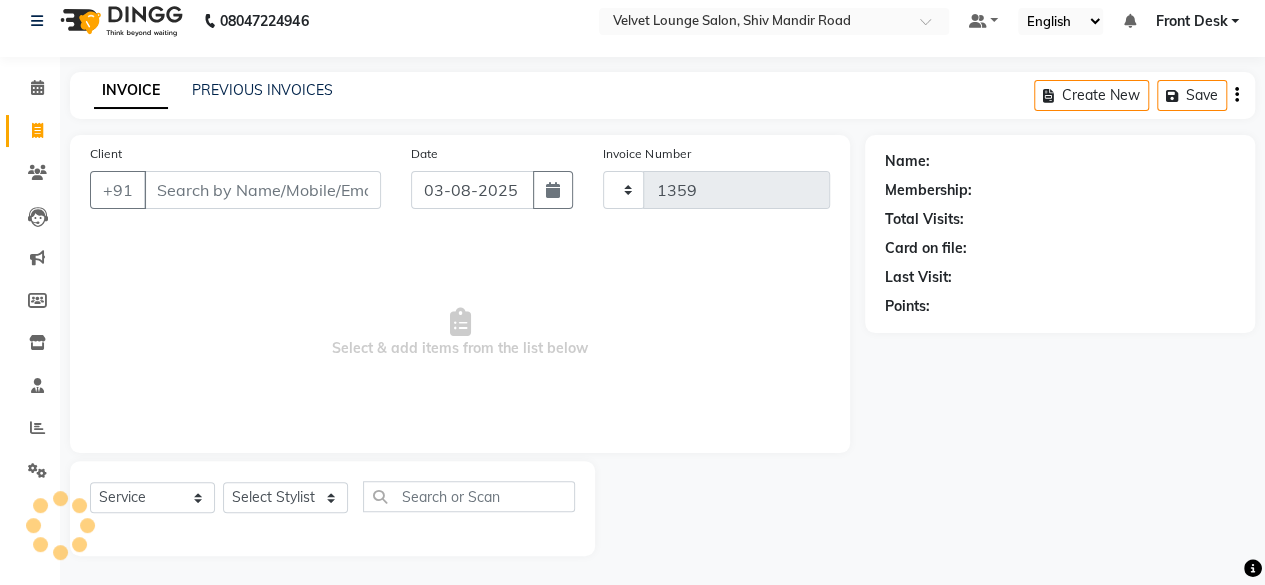 select on "5962" 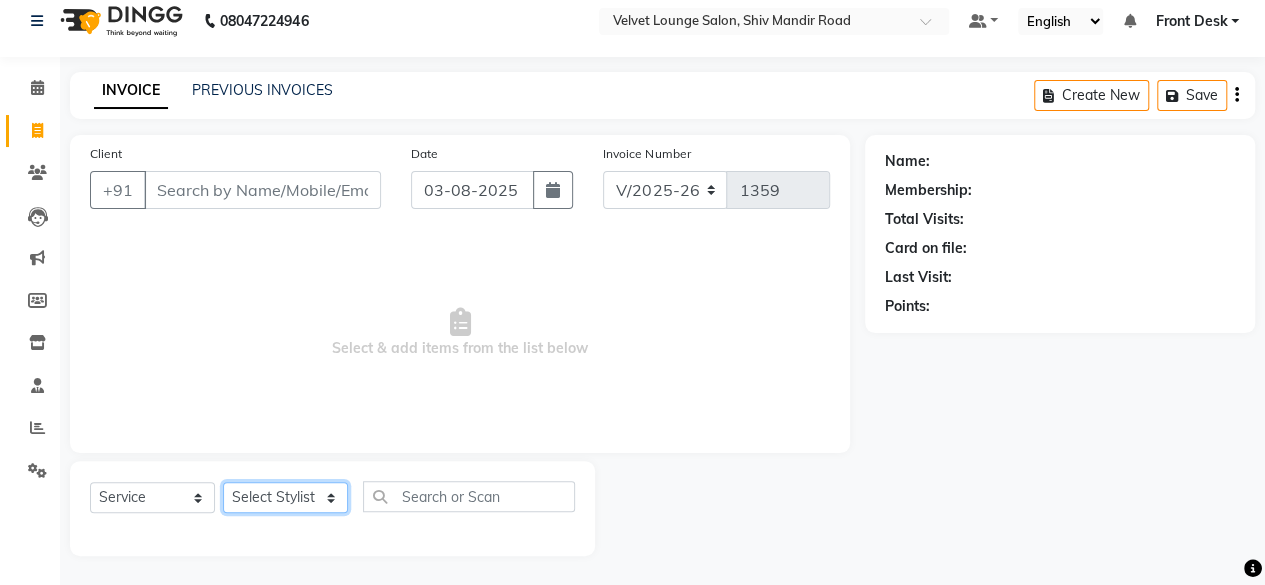 click on "Select Stylist" 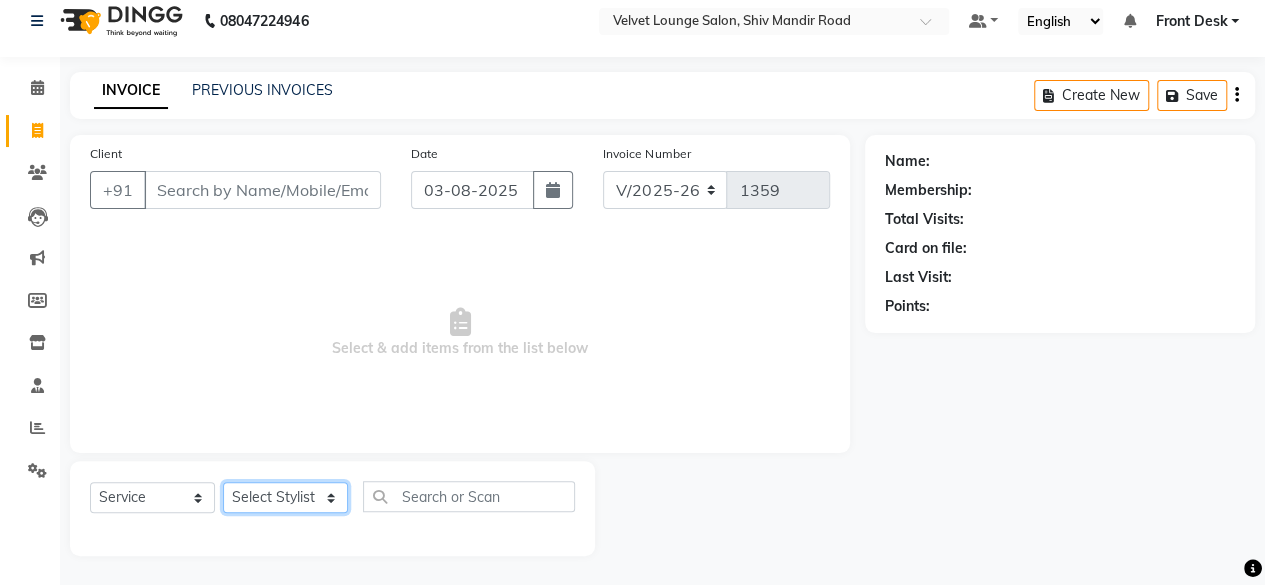 click on "Select Stylist" 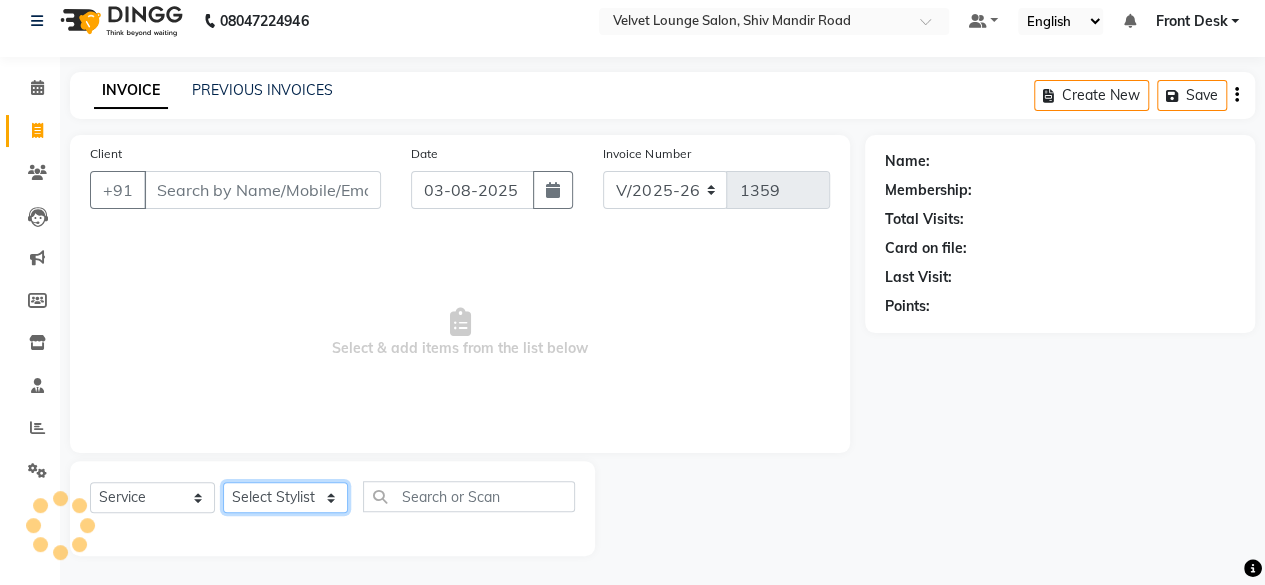 type on "[PHONE]" 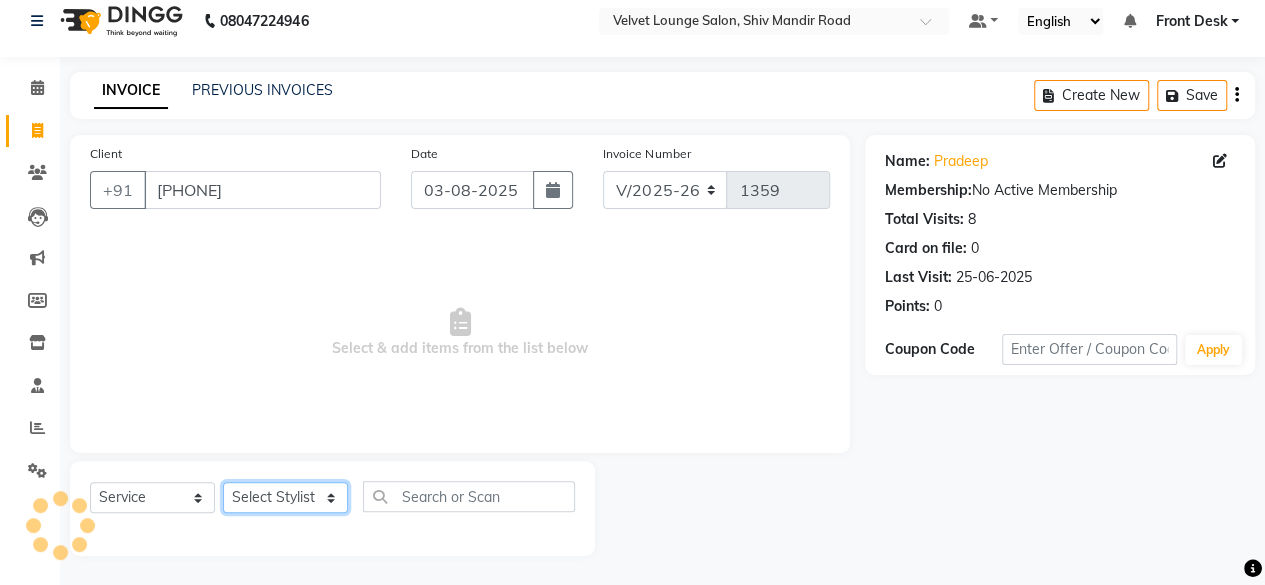 select on "[ZIP]" 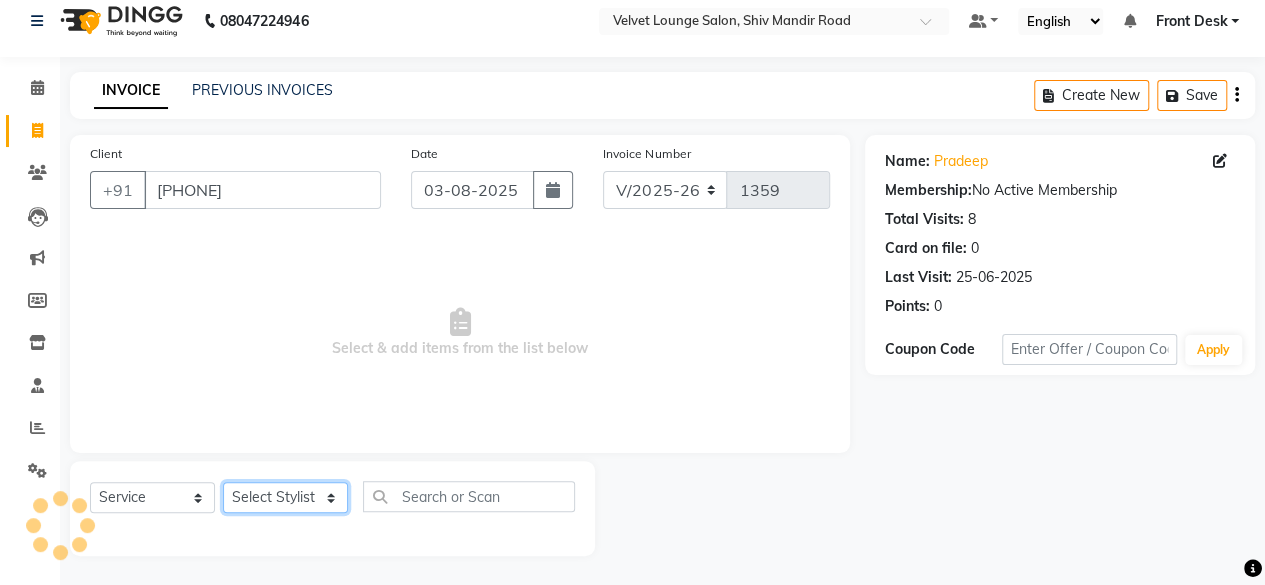 click on "Select Stylist [FIRST] [LAST]  [FIRST] [LAST] Arif [FIRST] Front Desk Jaya jyoti madhu Manish [FIRST] [FIRST] [FIRST] SALMA SALMA [FIRST] [FIRST] vishal" 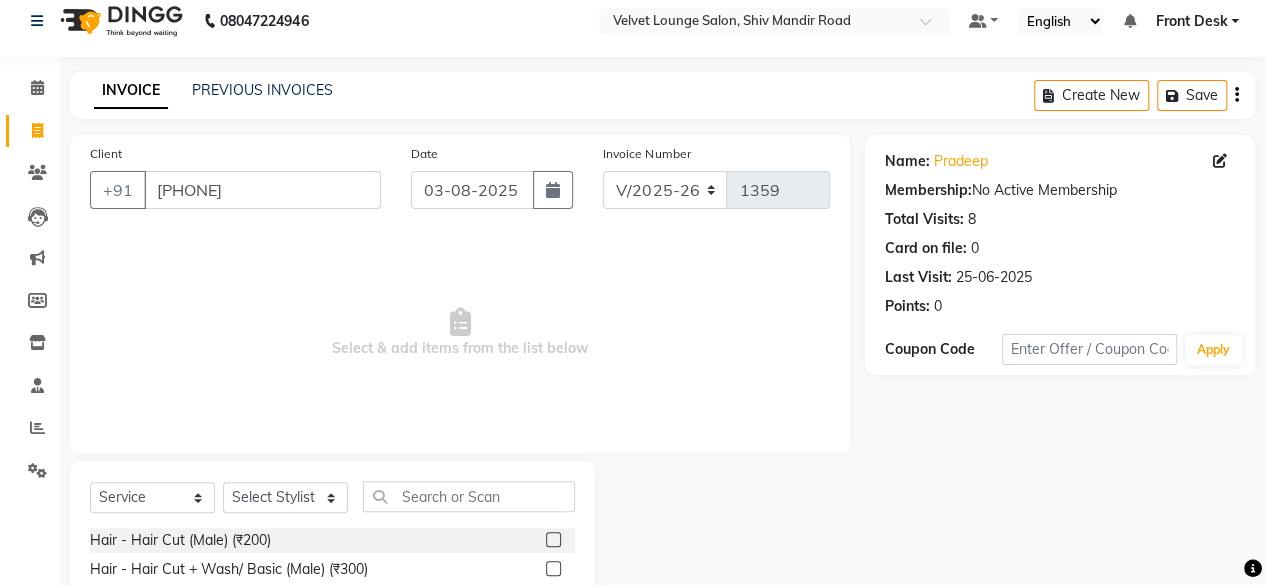 click 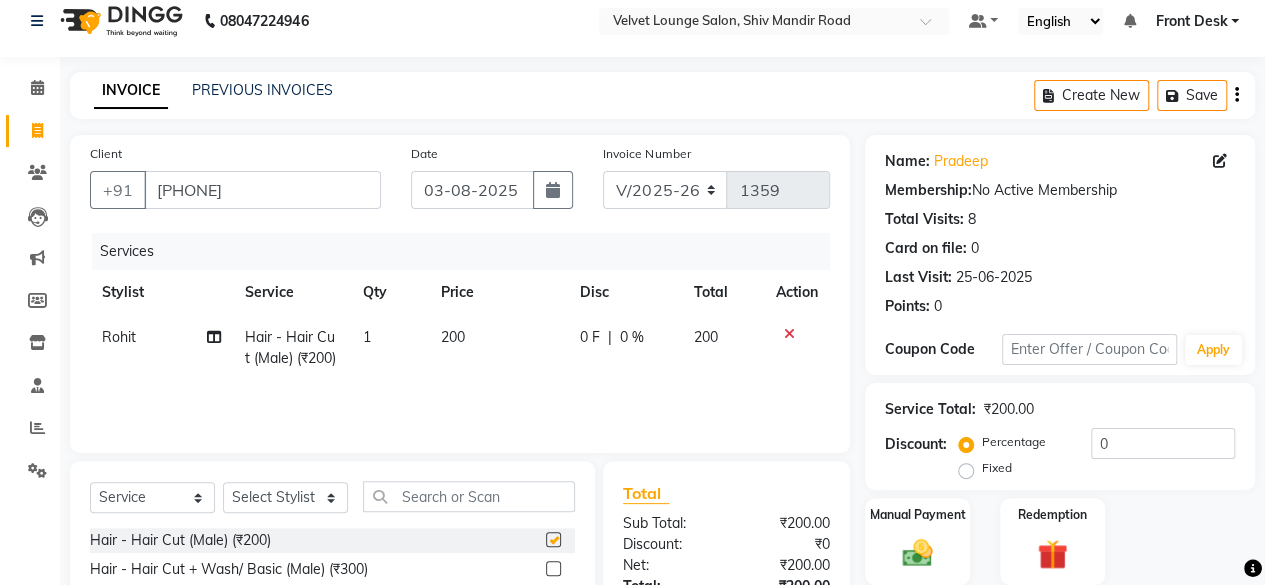 checkbox on "false" 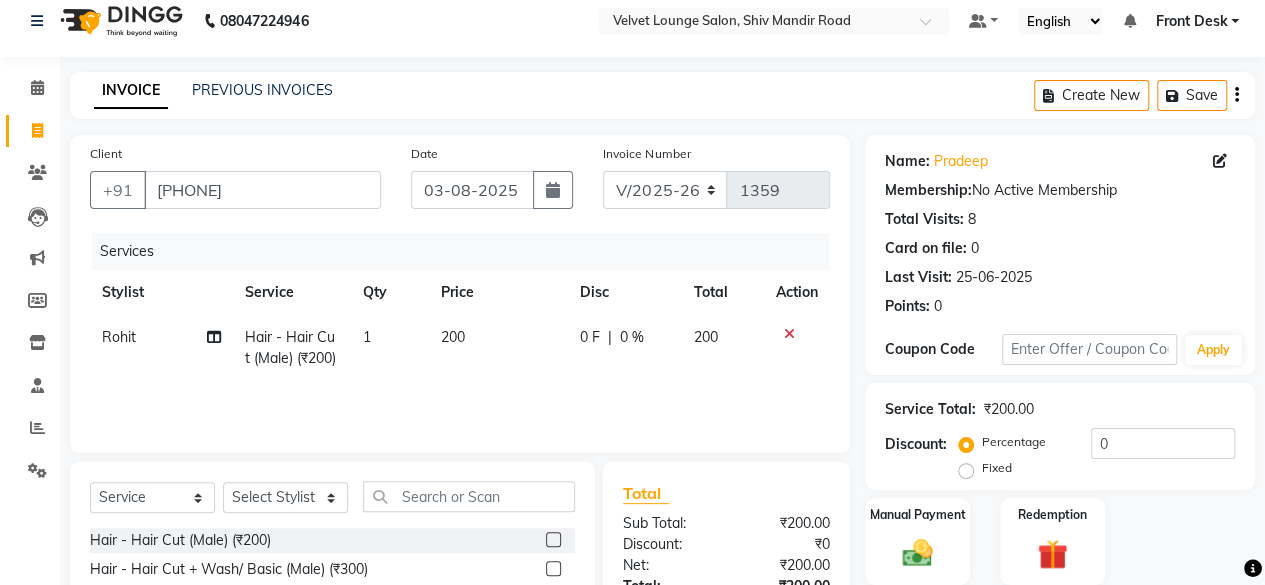 click on "0 F | 0 %" 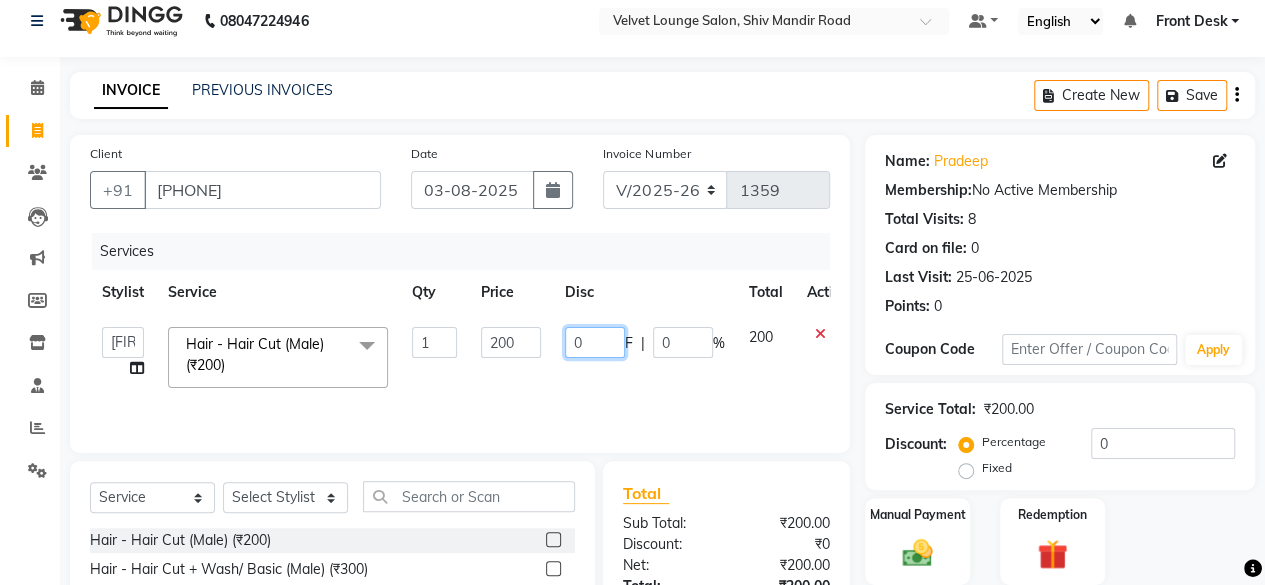 click on "0" 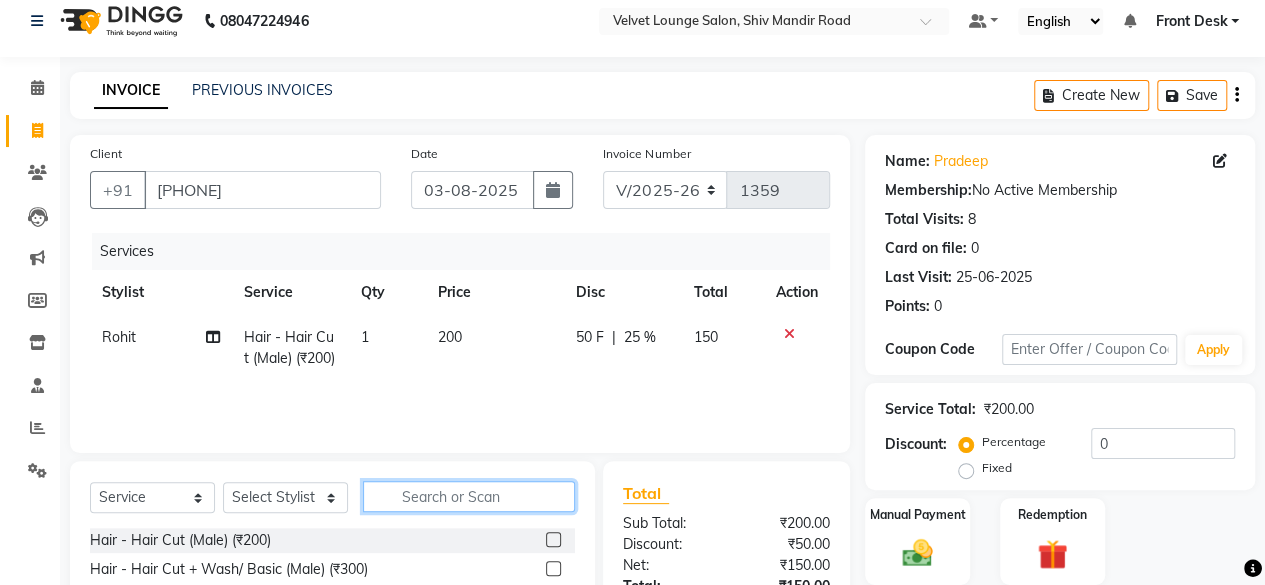 click 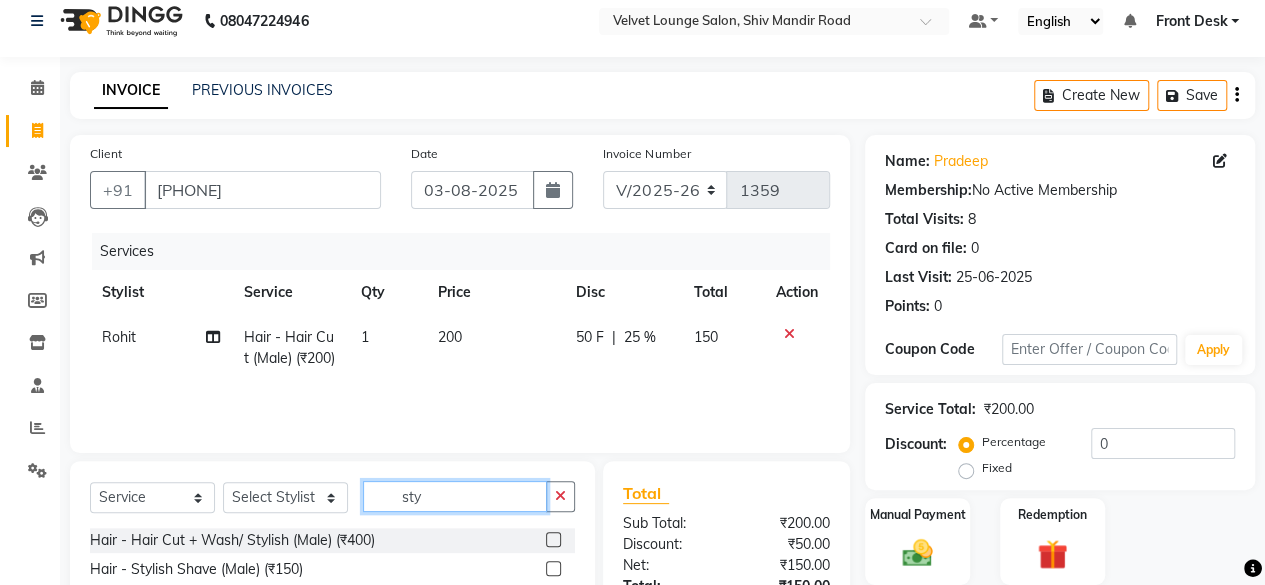type on "sty" 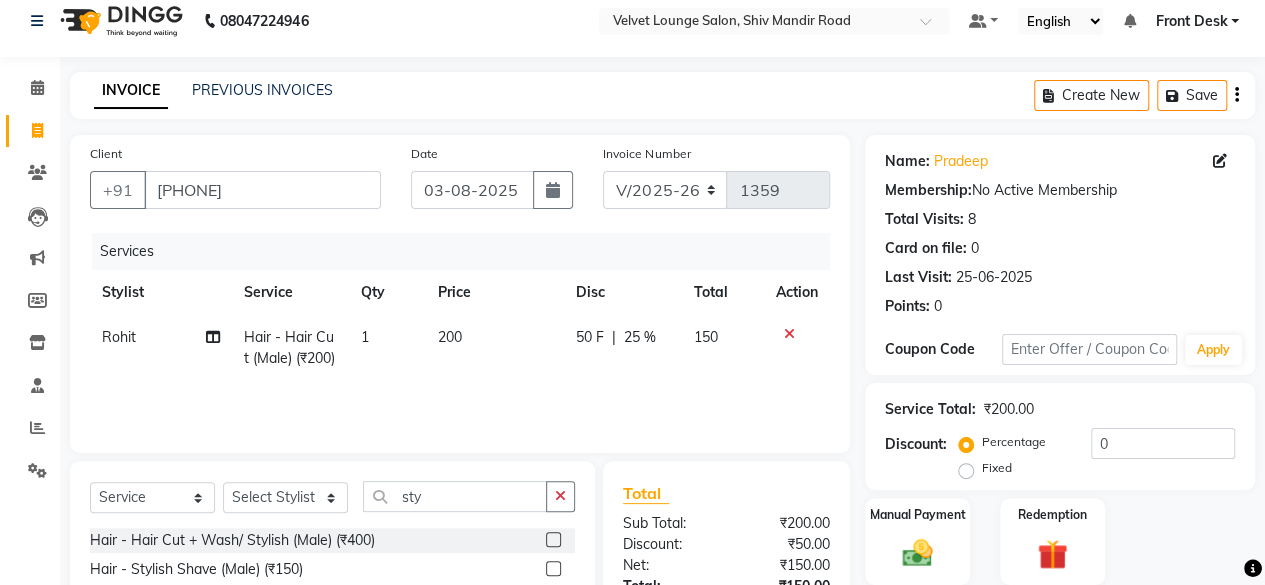 click 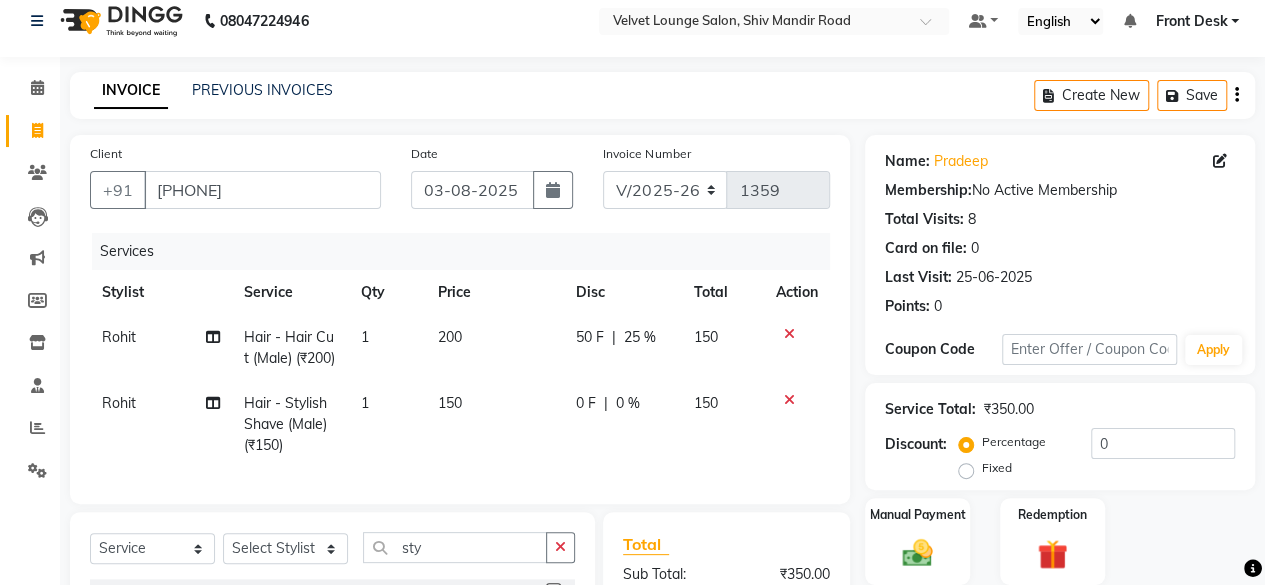 checkbox on "false" 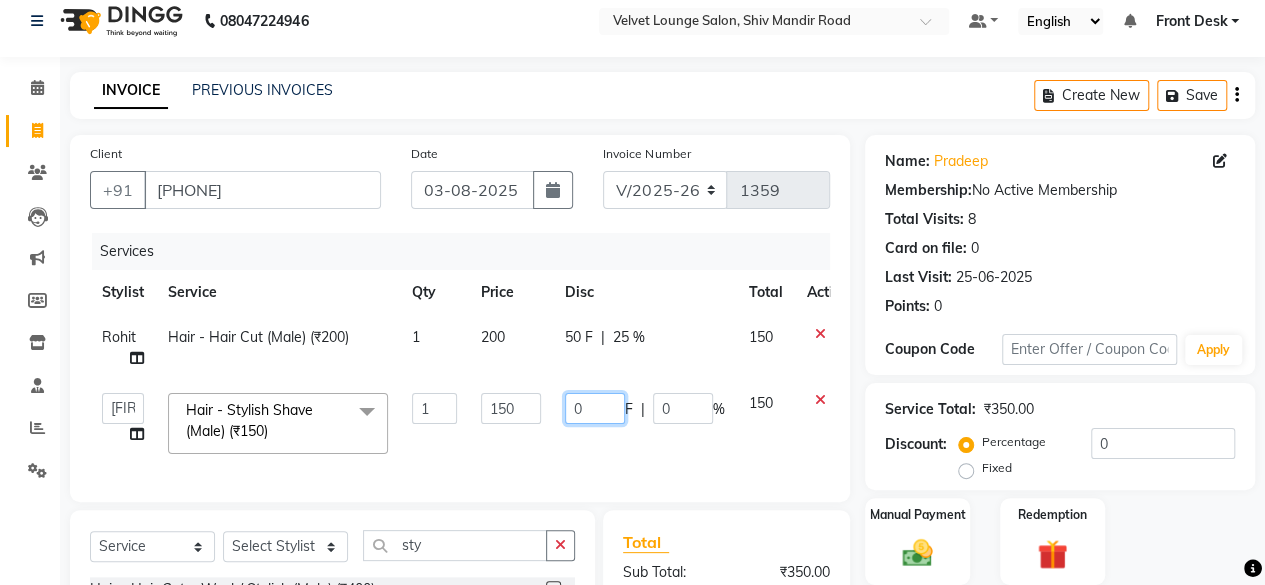 click on "0" 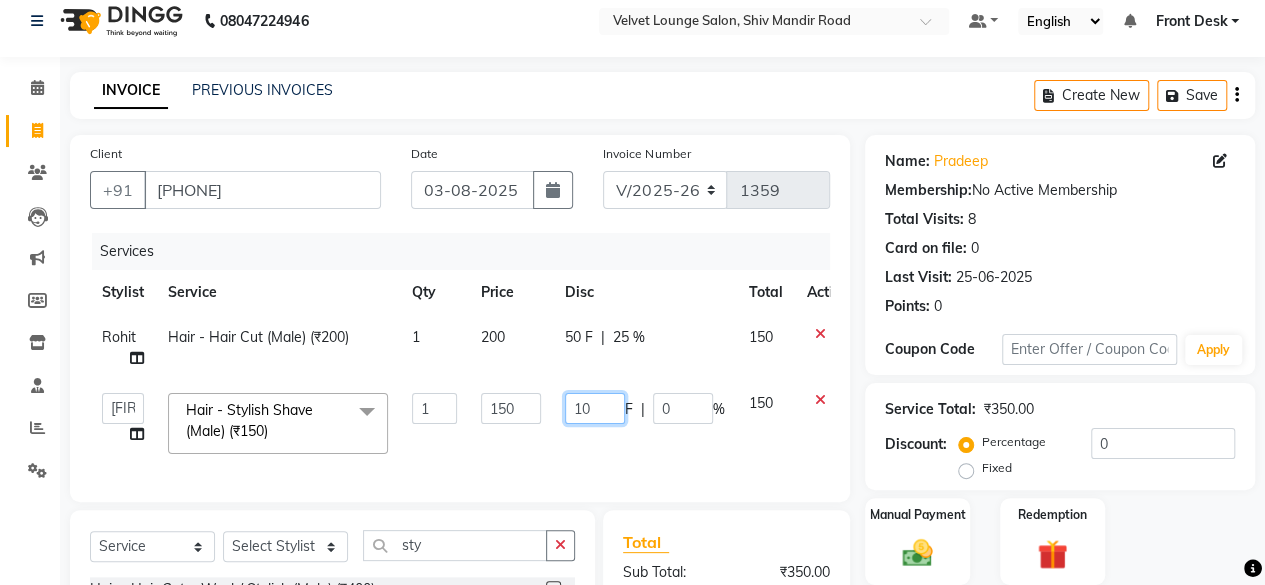 type on "150" 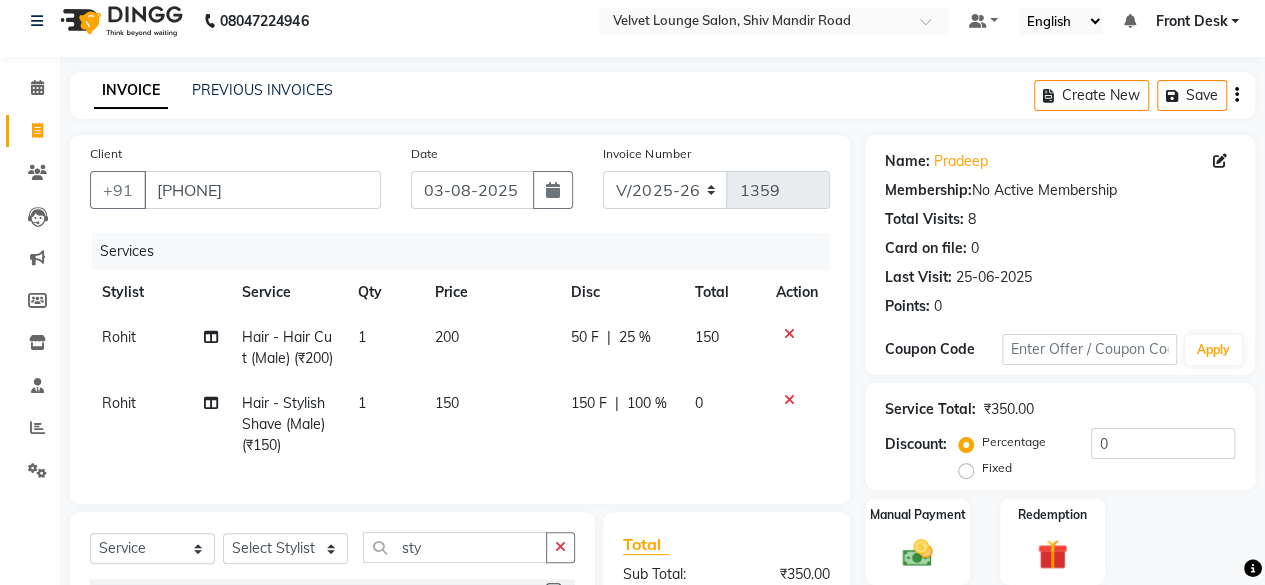 click on "Manual Payment Redemption" 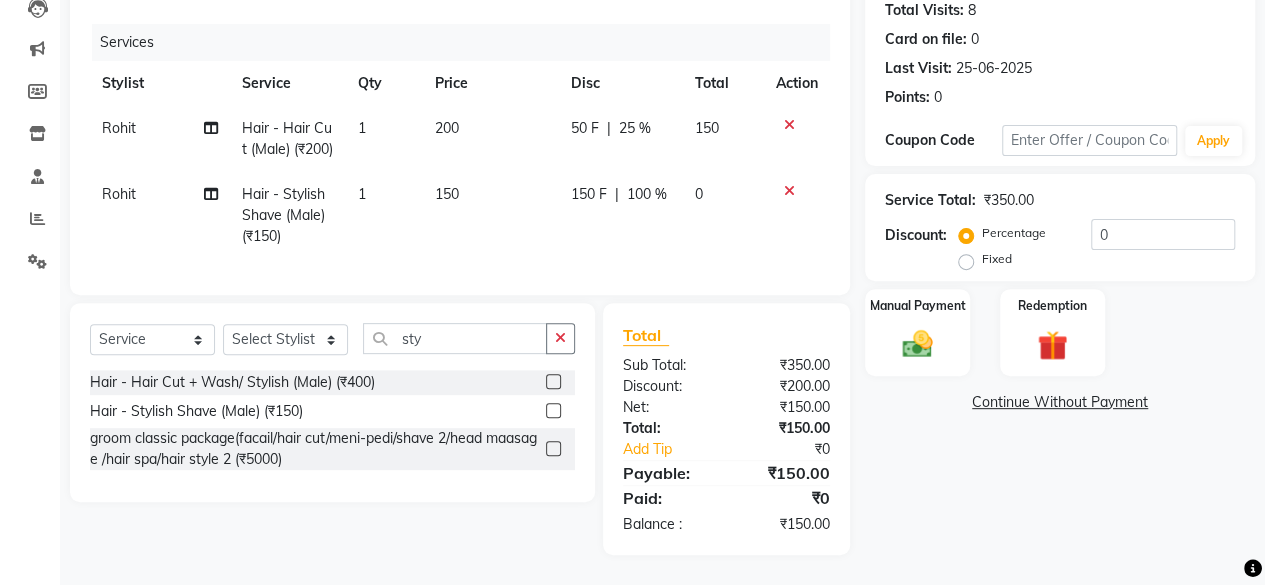 scroll, scrollTop: 258, scrollLeft: 0, axis: vertical 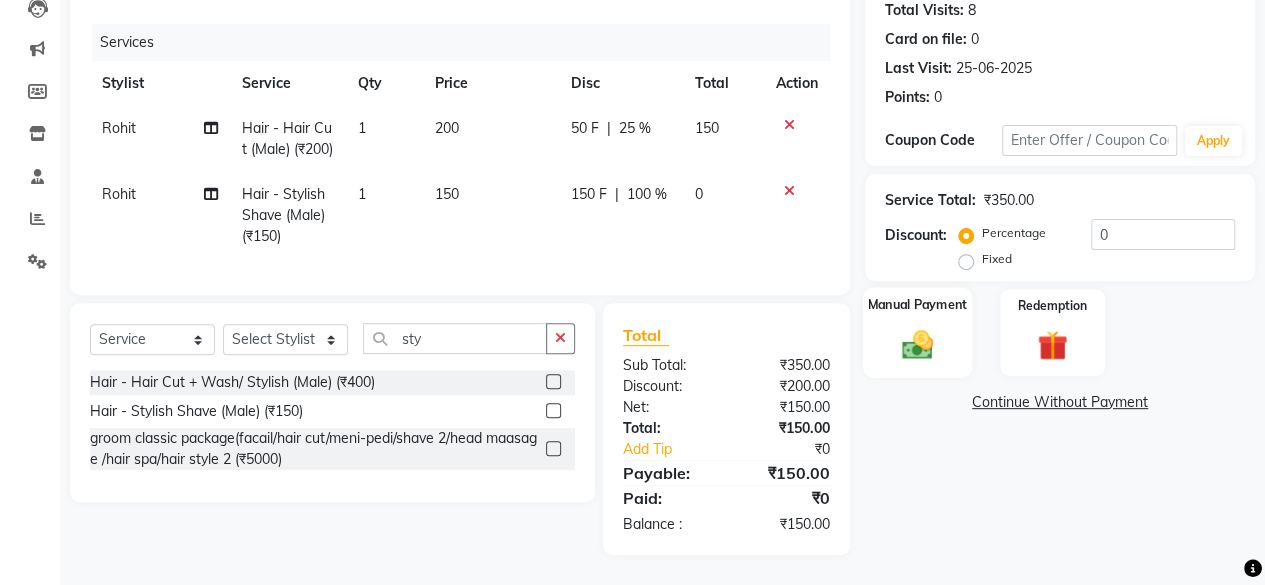 click 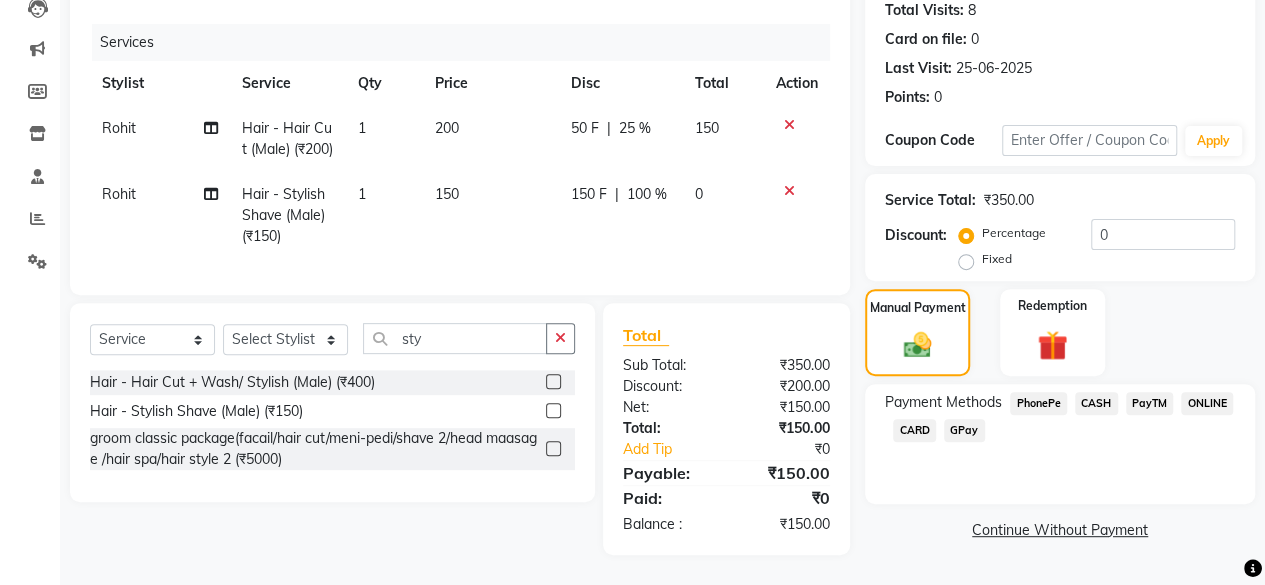 click on "PhonePe" 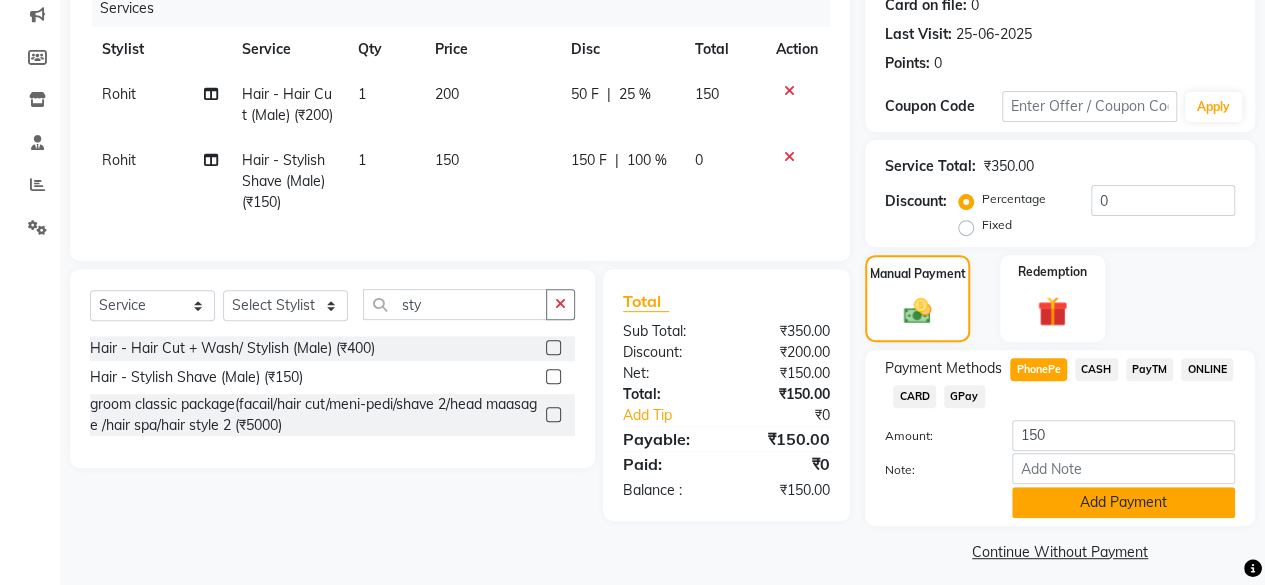 click on "Add Payment" 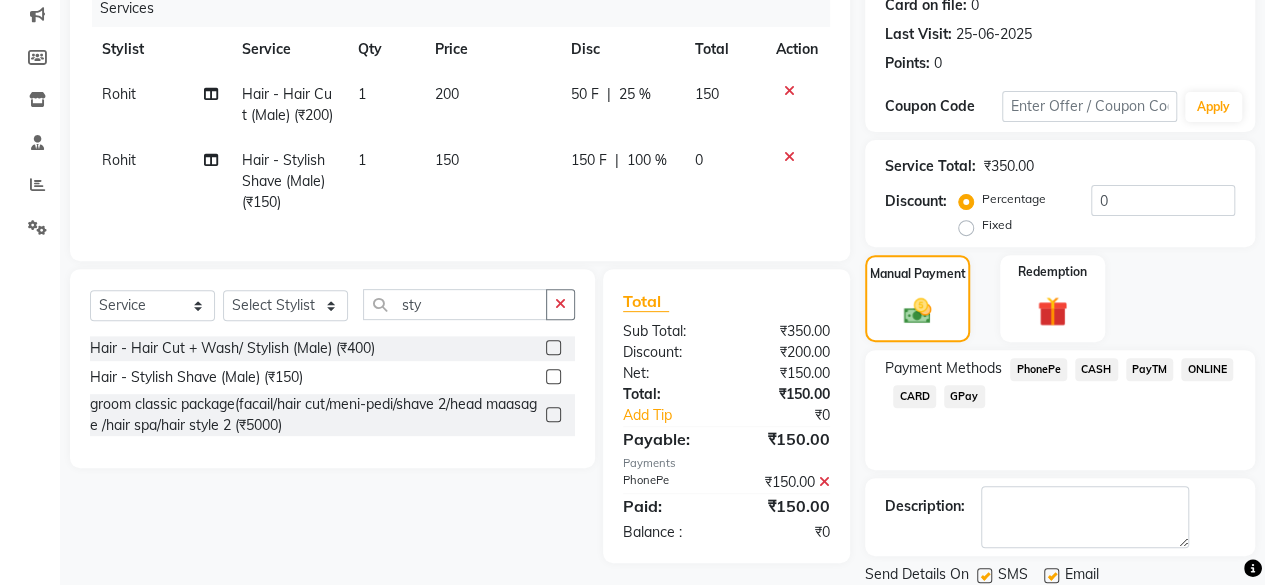 scroll, scrollTop: 324, scrollLeft: 0, axis: vertical 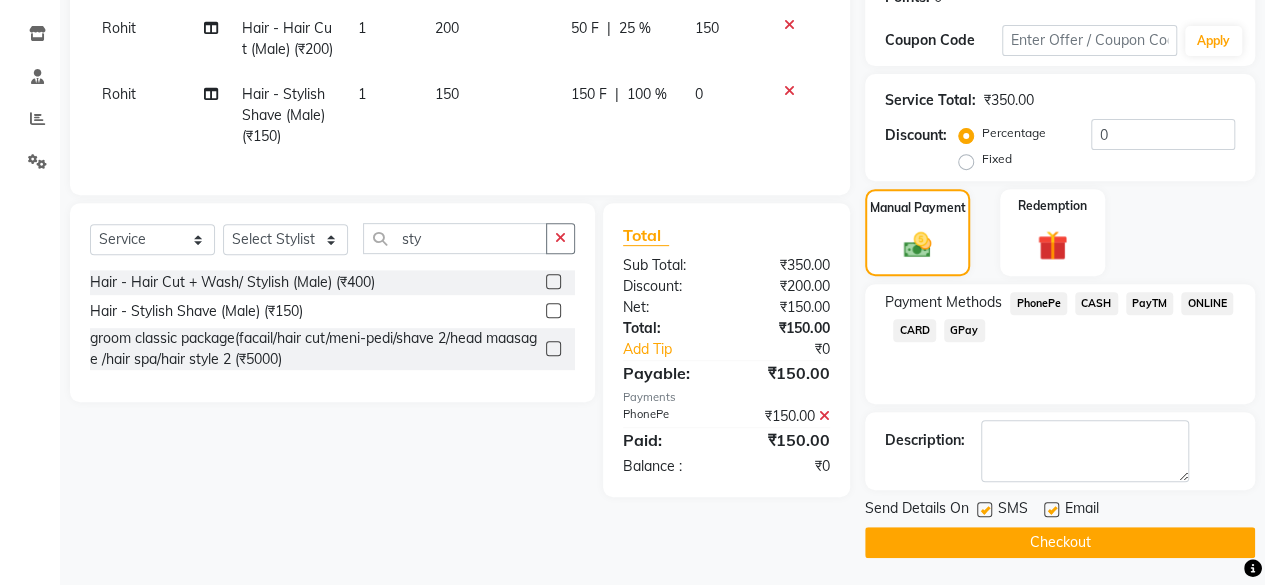 click on "Checkout" 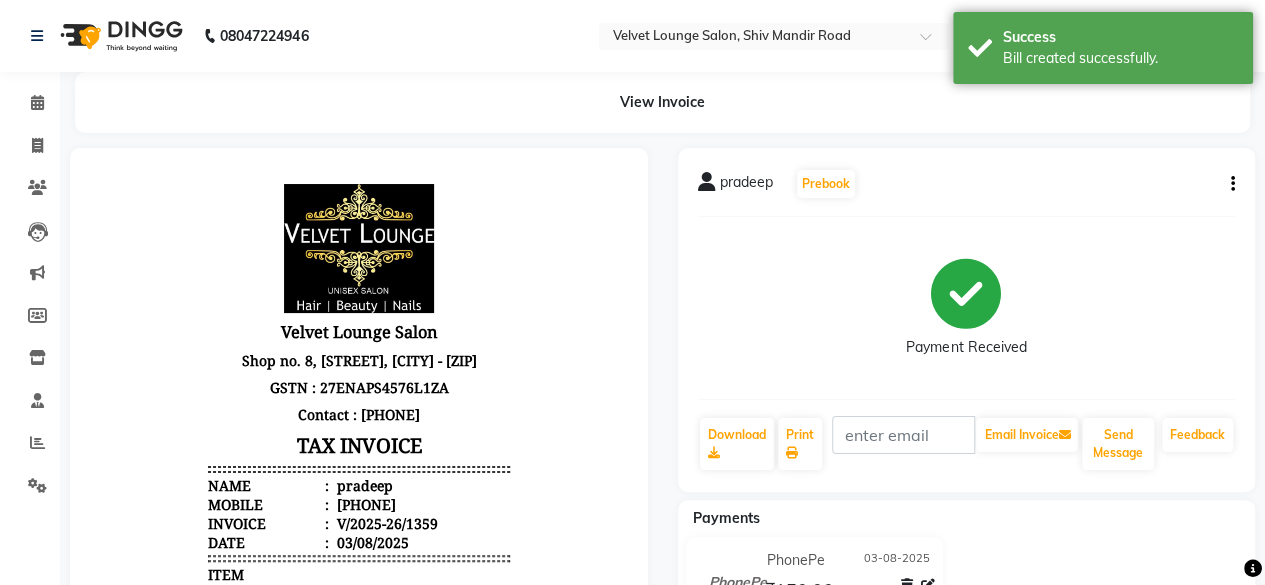 scroll, scrollTop: 0, scrollLeft: 0, axis: both 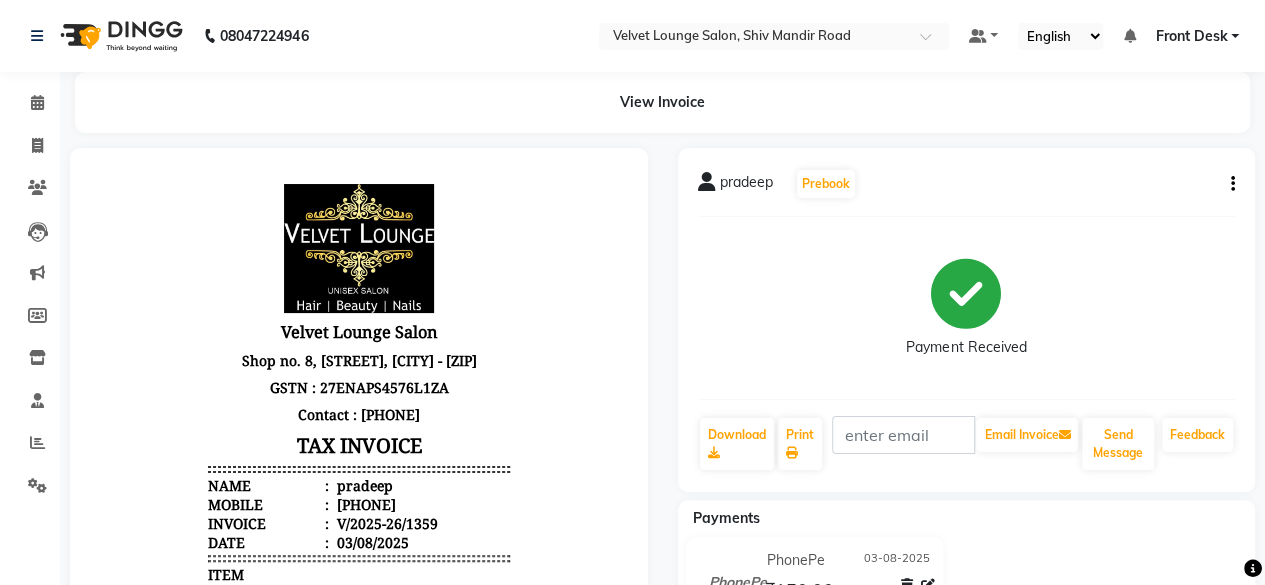 click on "PhonePe [DATE] ₹150.00  Added on [DATE]" 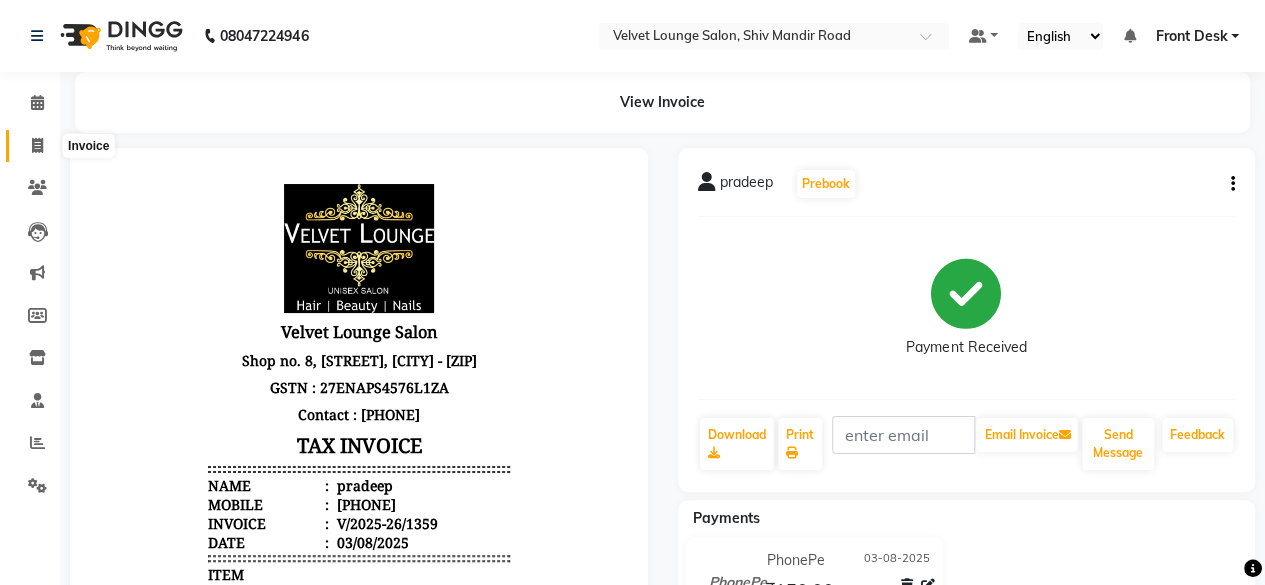 click 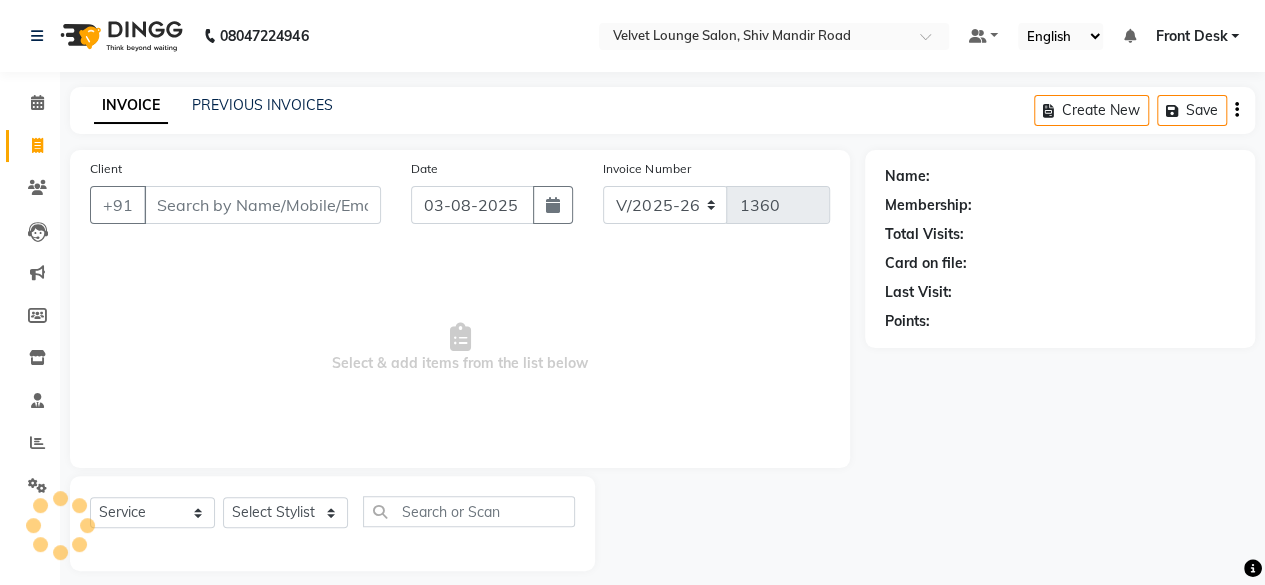 scroll, scrollTop: 15, scrollLeft: 0, axis: vertical 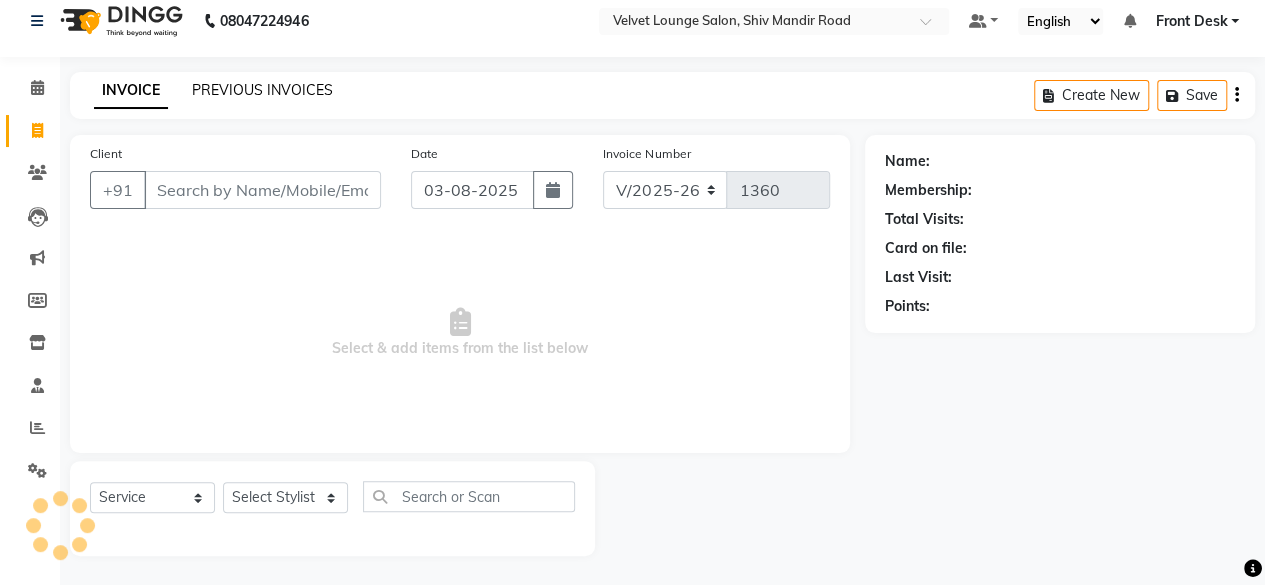 click on "PREVIOUS INVOICES" 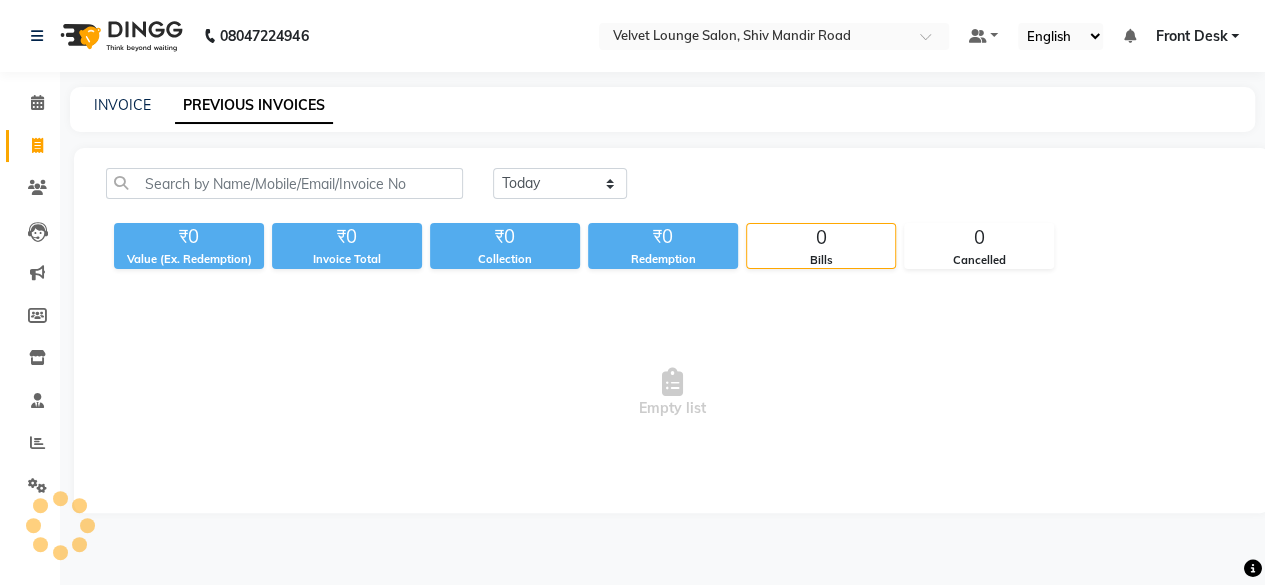 scroll, scrollTop: 0, scrollLeft: 0, axis: both 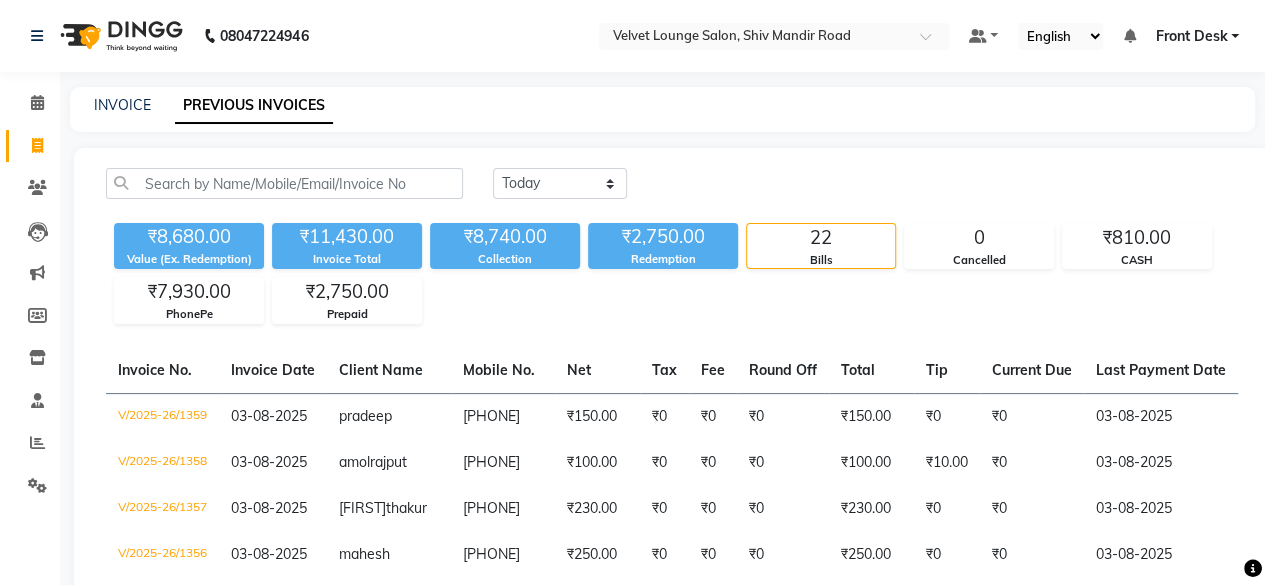 click on "Today Yesterday Custom Range ₹8,680.00 Value (Ex. Redemption) ₹11,430.00 Invoice Total  ₹8,740.00 Collection ₹2,750.00 Redemption 22 Bills 0 Cancelled ₹810.00 CASH ₹7,930.00 PhonePe ₹2,750.00 Prepaid  Invoice No.   Invoice Date   Client Name   Mobile No.   Net   Tax   Fee   Round Off   Total   Tip   Current Due   Last Payment Date   Payment Amount   Payment Methods   Cancel Reason   Status   V/2025-26/1359  [DATE] [FIRST]   [PHONE] ₹150.00 ₹0  ₹0  ₹0 ₹150.00 ₹0 ₹0 [DATE] ₹150.00  PhonePe - PAID  V/2025-26/1358  [DATE] [FIRST]  [LAST] [PHONE] ₹100.00 ₹0  ₹0  ₹0 ₹100.00 ₹10.00 ₹0 [DATE] ₹110.00  PhonePe,  PhonePe - PAID  V/2025-26/1357  [DATE] [FIRST]  [LAST] [PHONE] ₹230.00 ₹0  ₹0  ₹0 ₹230.00 ₹0 ₹0 [DATE] ₹230.00  PhonePe - PAID  V/2025-26/1356  [DATE] [FIRST]   [PHONE] ₹250.00 ₹0  ₹0  ₹0 ₹250.00 ₹0 ₹0 [DATE] ₹250.00  PhonePe - PAID  V/2025-26/1355  [DATE] [FIRST] [LAST]   [PHONE] ₹100.00 -" 